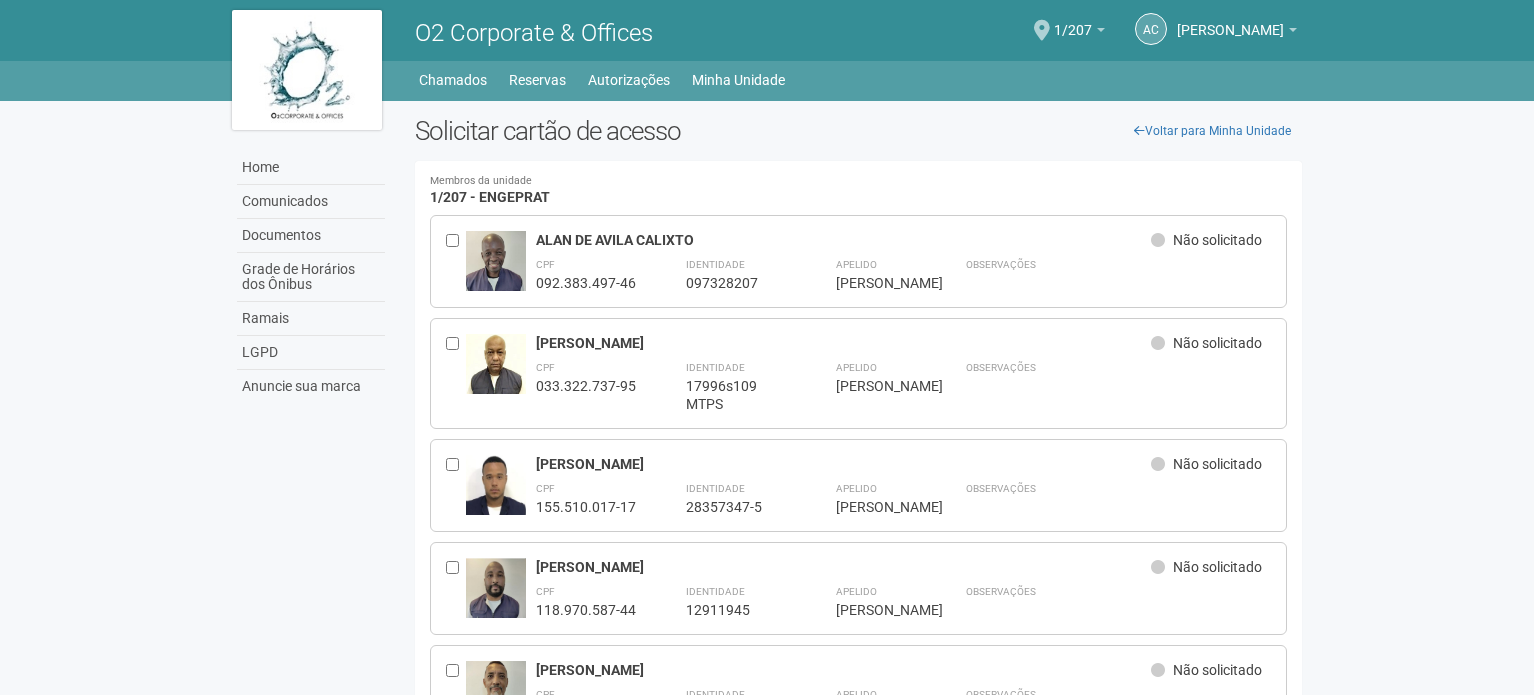scroll, scrollTop: 1832, scrollLeft: 0, axis: vertical 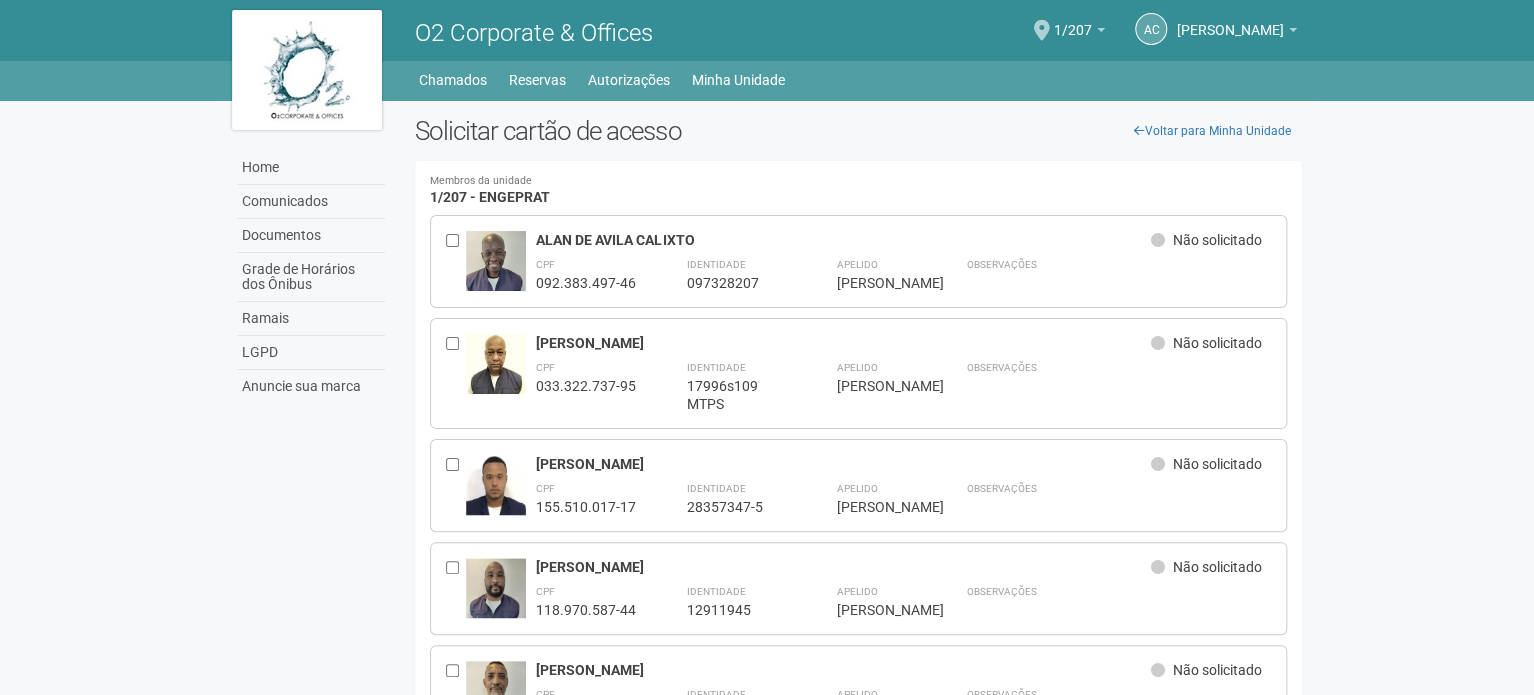 drag, startPoint x: 279, startPoint y: 122, endPoint x: 107, endPoint y: -121, distance: 297.71295 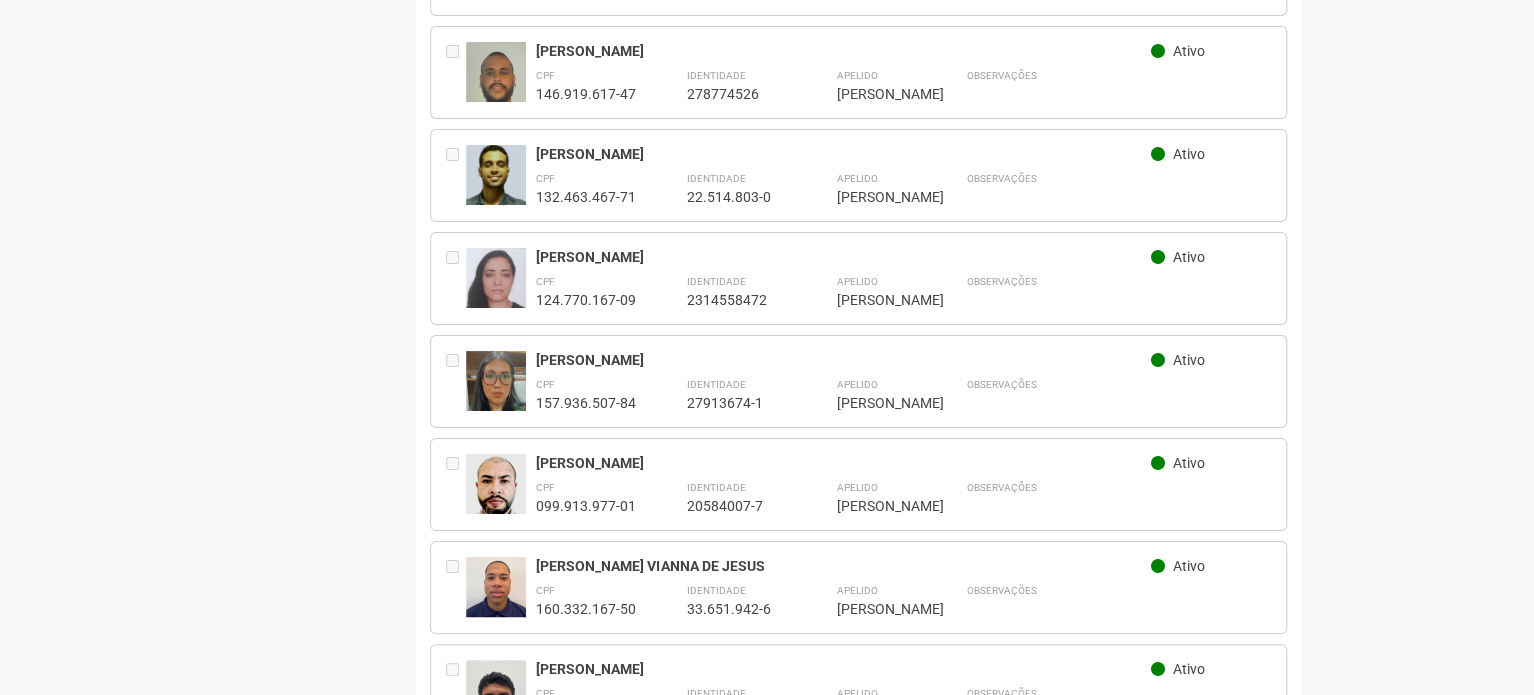 drag, startPoint x: 756, startPoint y: 468, endPoint x: 786, endPoint y: 742, distance: 275.63745 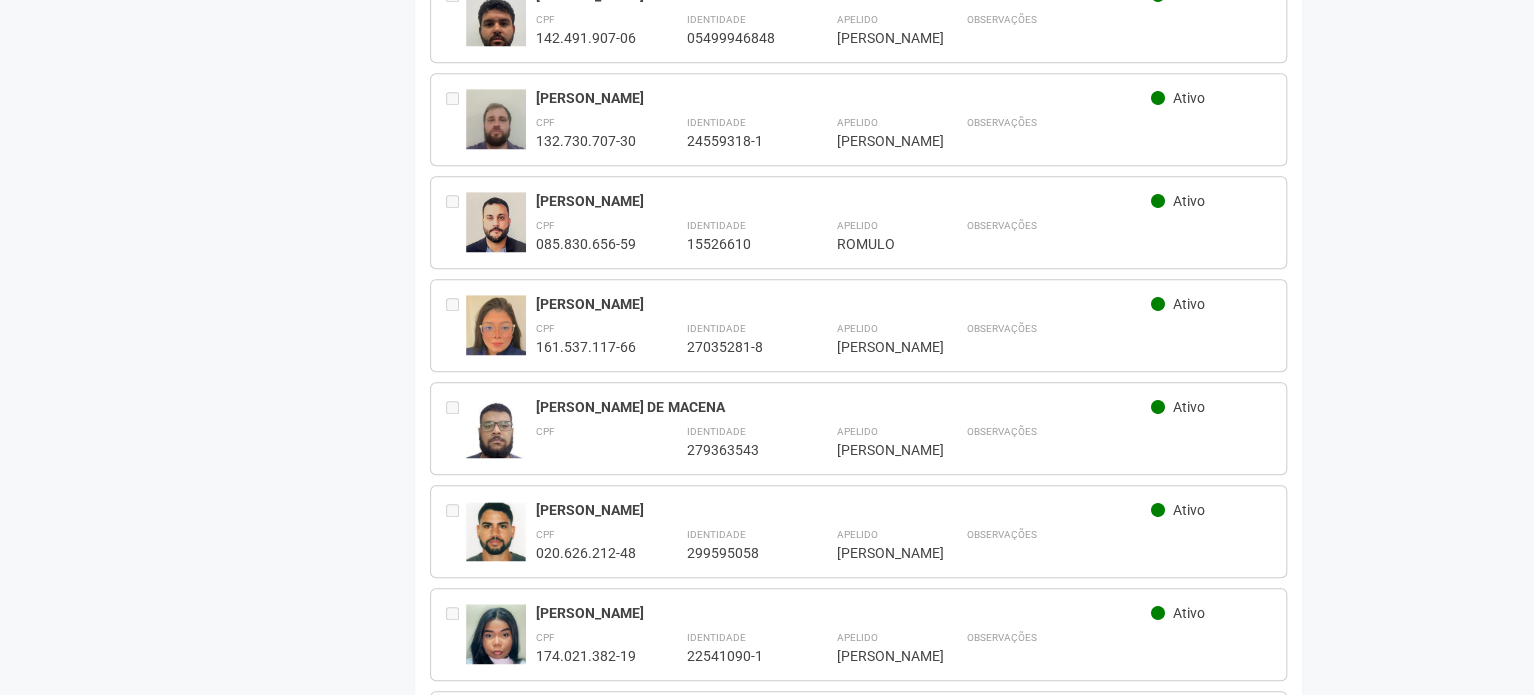 drag, startPoint x: 962, startPoint y: 249, endPoint x: 966, endPoint y: 147, distance: 102.0784 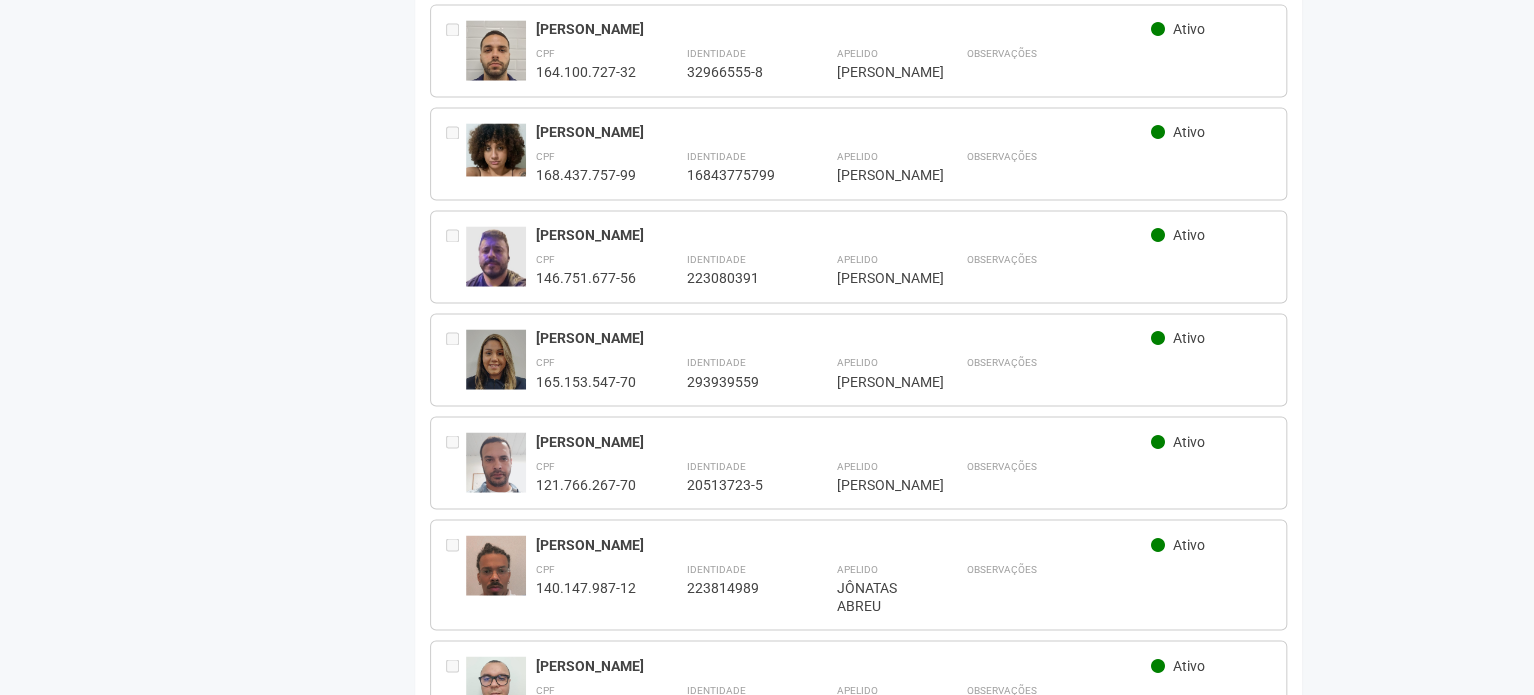 drag, startPoint x: 1003, startPoint y: 316, endPoint x: 960, endPoint y: 111, distance: 209.46121 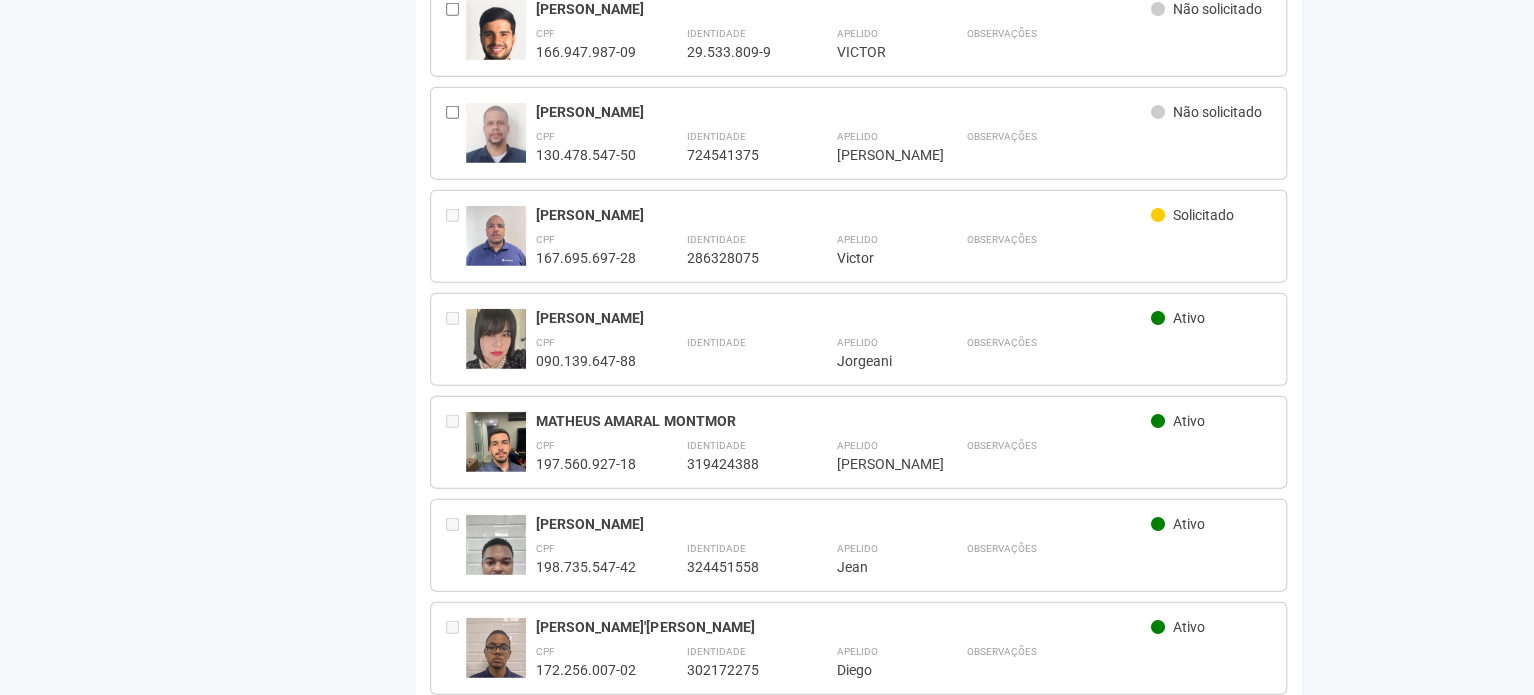 drag, startPoint x: 992, startPoint y: 182, endPoint x: 945, endPoint y: -5, distance: 192.81598 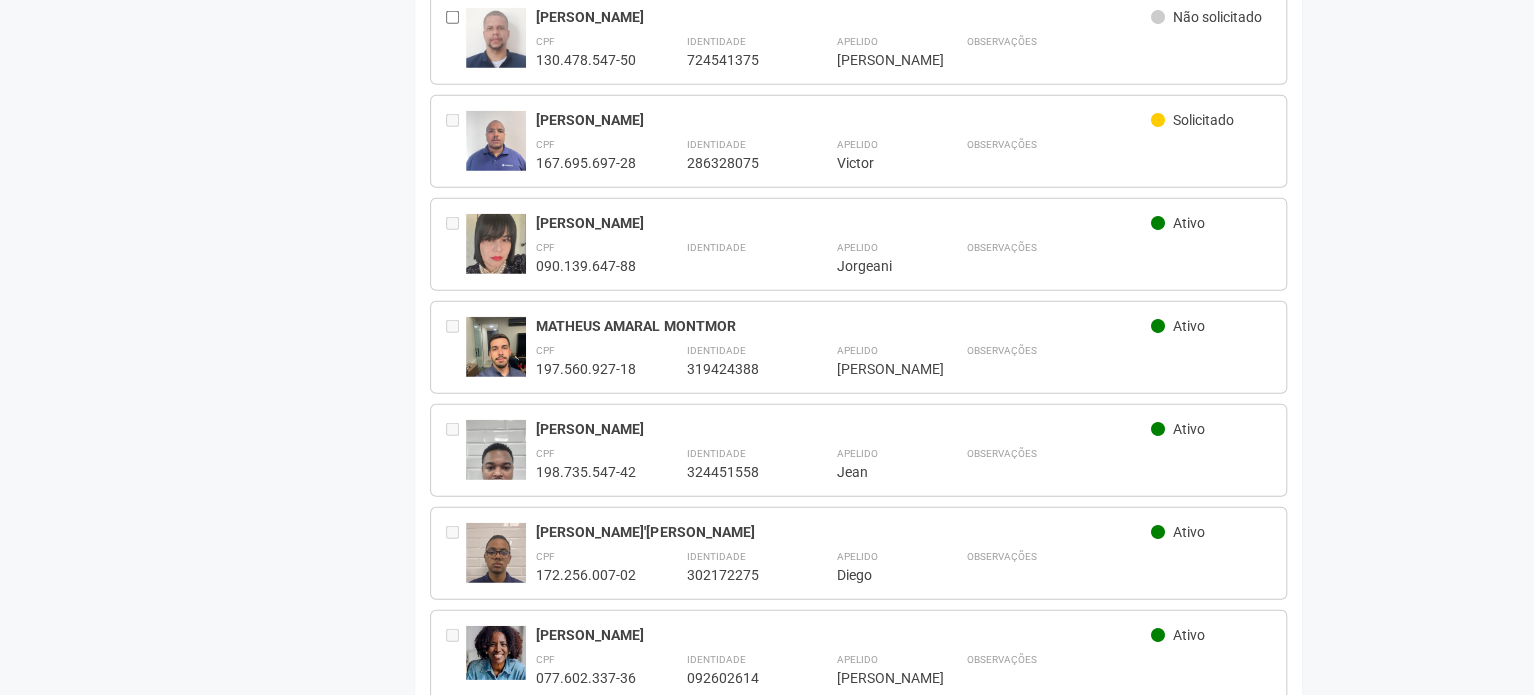 scroll, scrollTop: 2644, scrollLeft: 0, axis: vertical 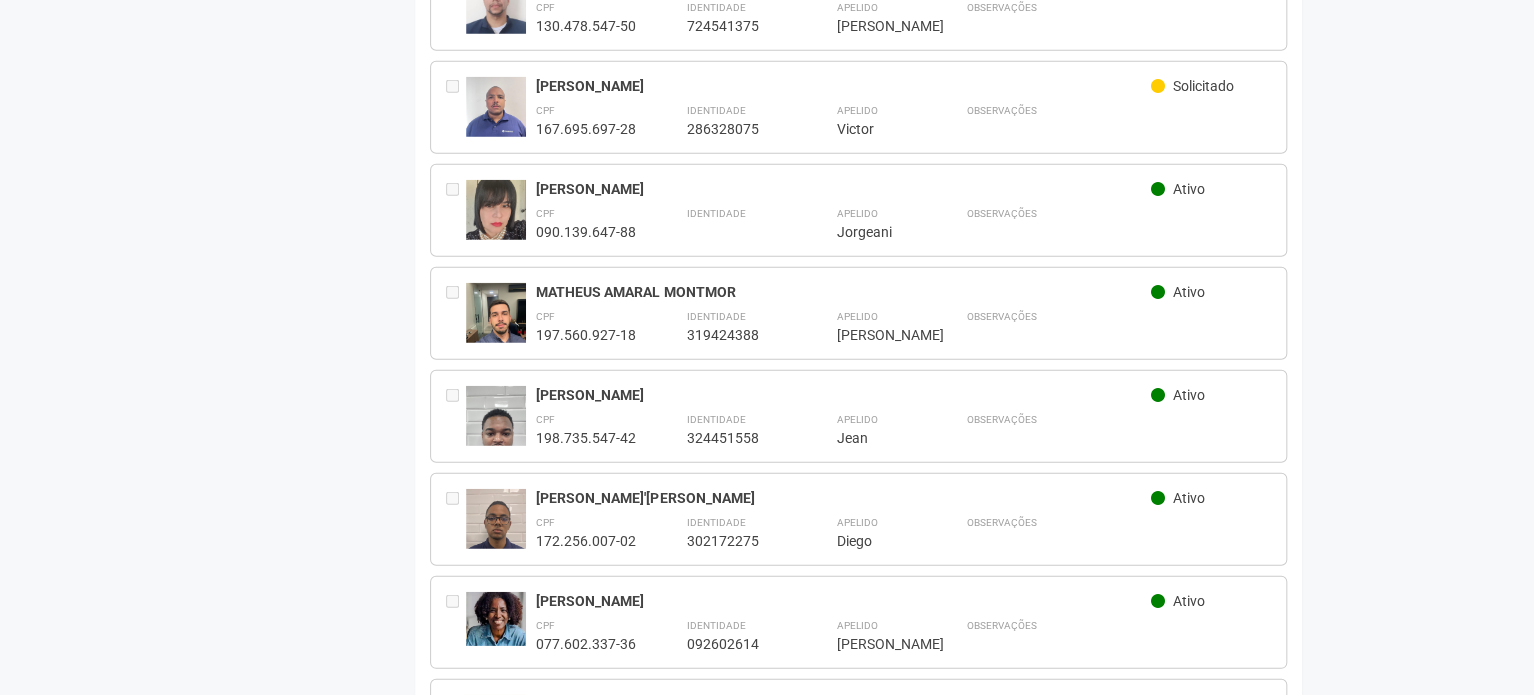 click on "MATHEUS AMARAL" at bounding box center (876, 335) 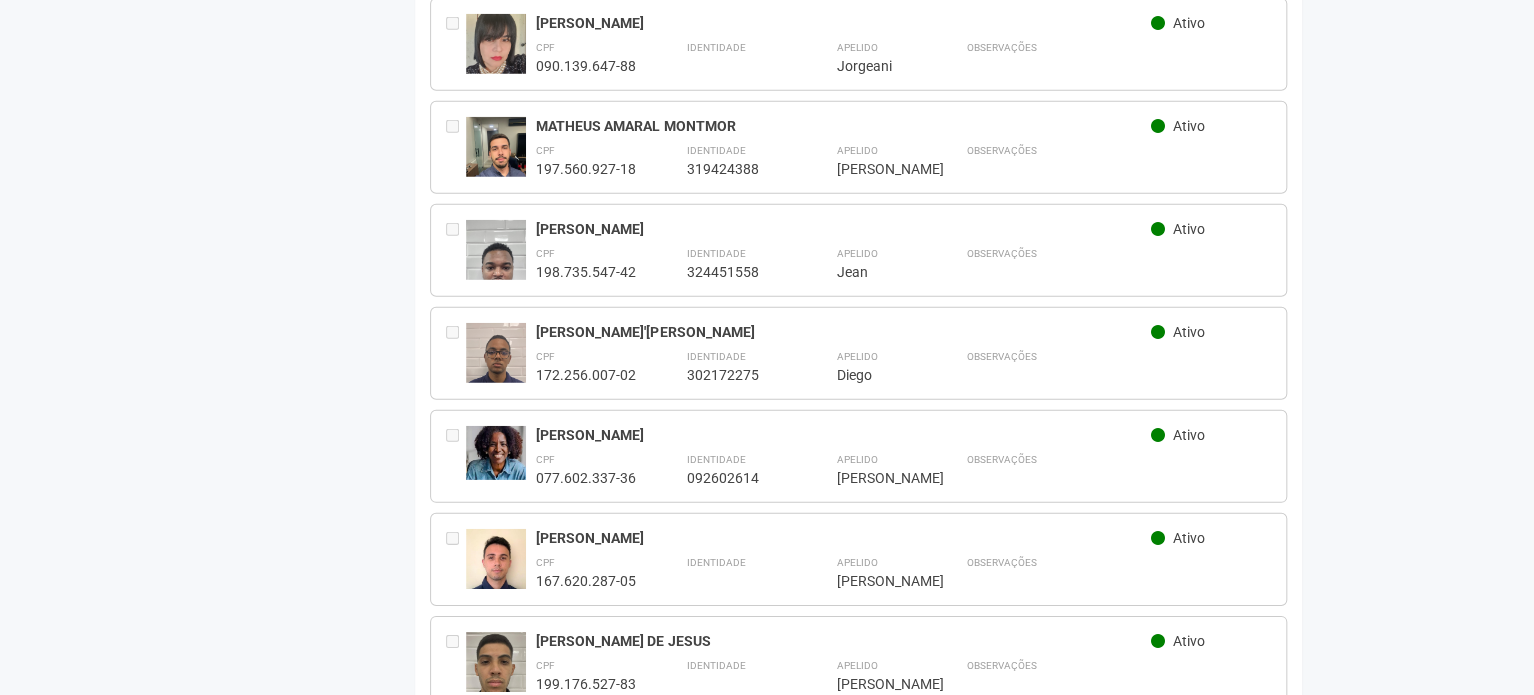 scroll, scrollTop: 2844, scrollLeft: 0, axis: vertical 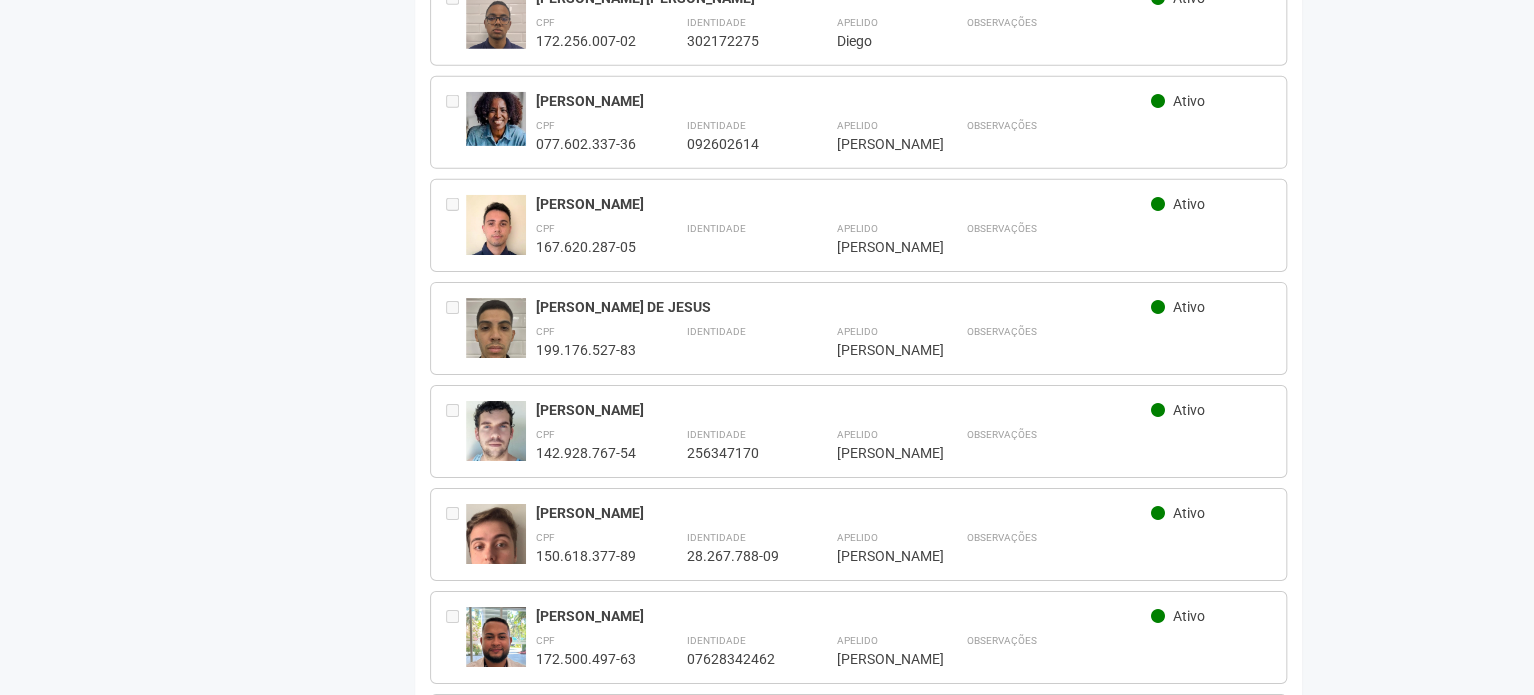 click on "GUILHERME DOS SANTOS" at bounding box center (876, 350) 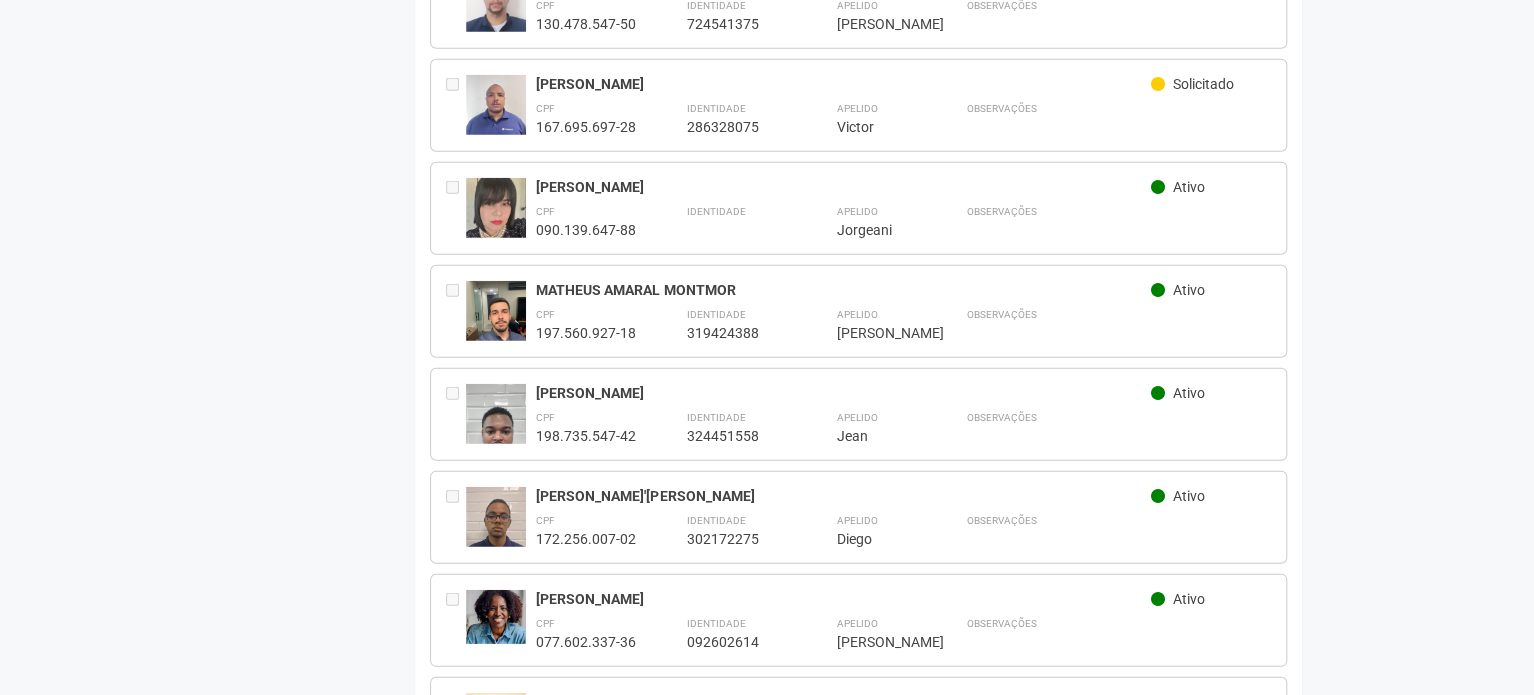 scroll, scrollTop: 2544, scrollLeft: 0, axis: vertical 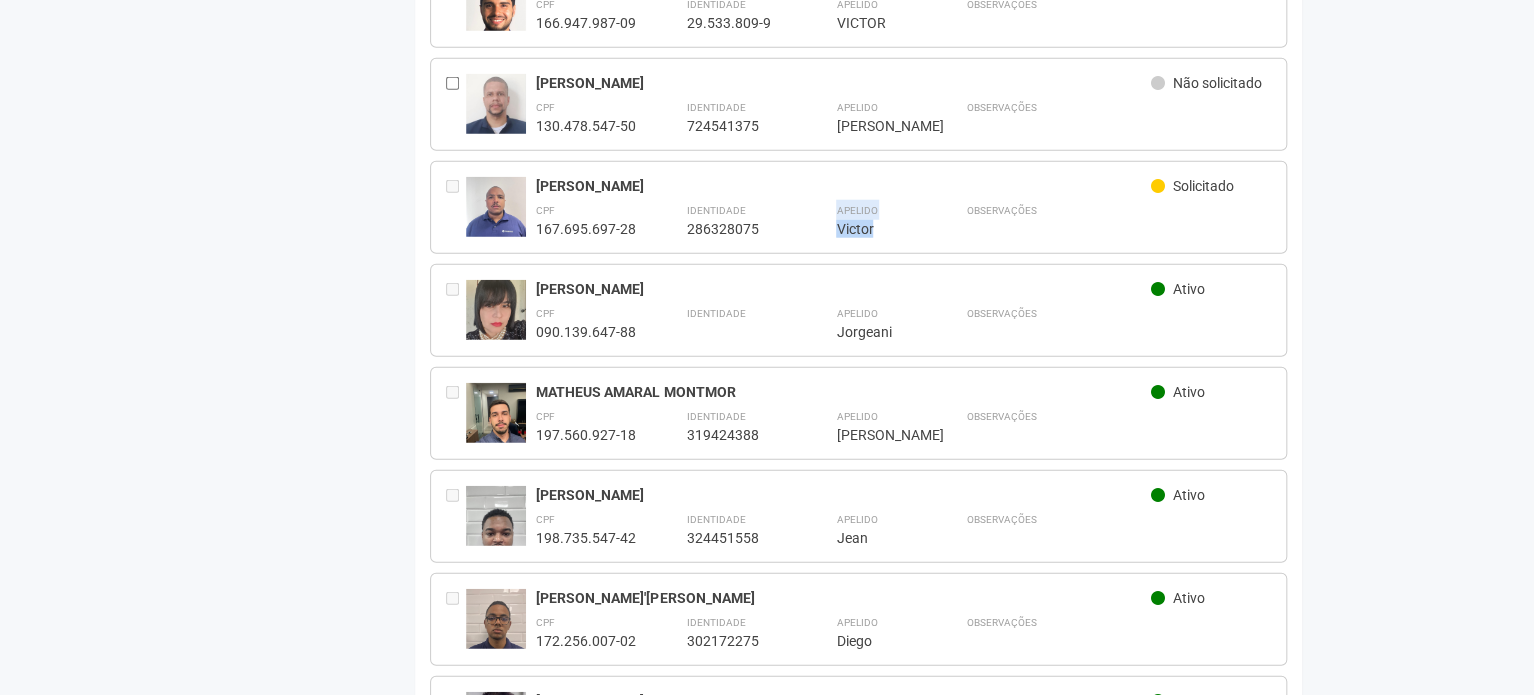 drag, startPoint x: 901, startPoint y: 208, endPoint x: 801, endPoint y: 211, distance: 100.04499 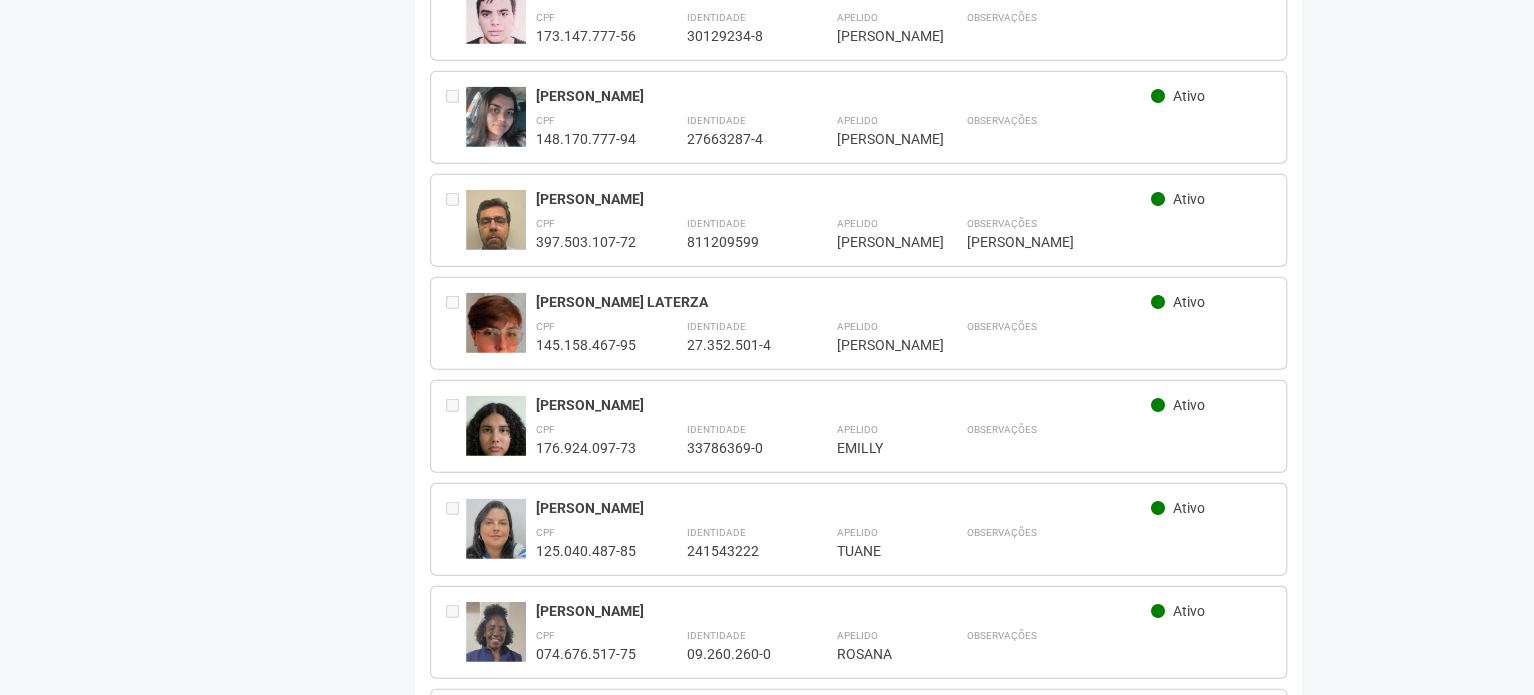 scroll, scrollTop: 10144, scrollLeft: 0, axis: vertical 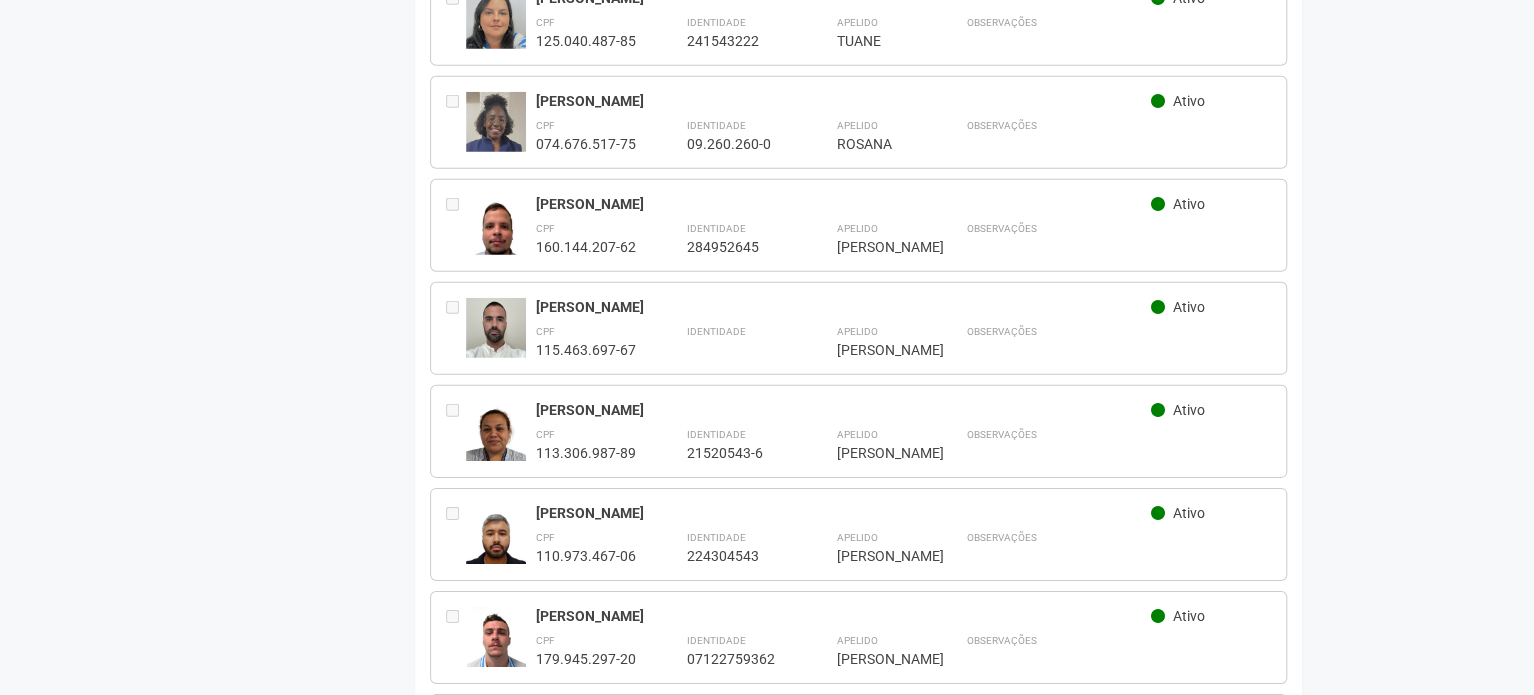 drag, startPoint x: 1314, startPoint y: 298, endPoint x: 1298, endPoint y: 491, distance: 193.66208 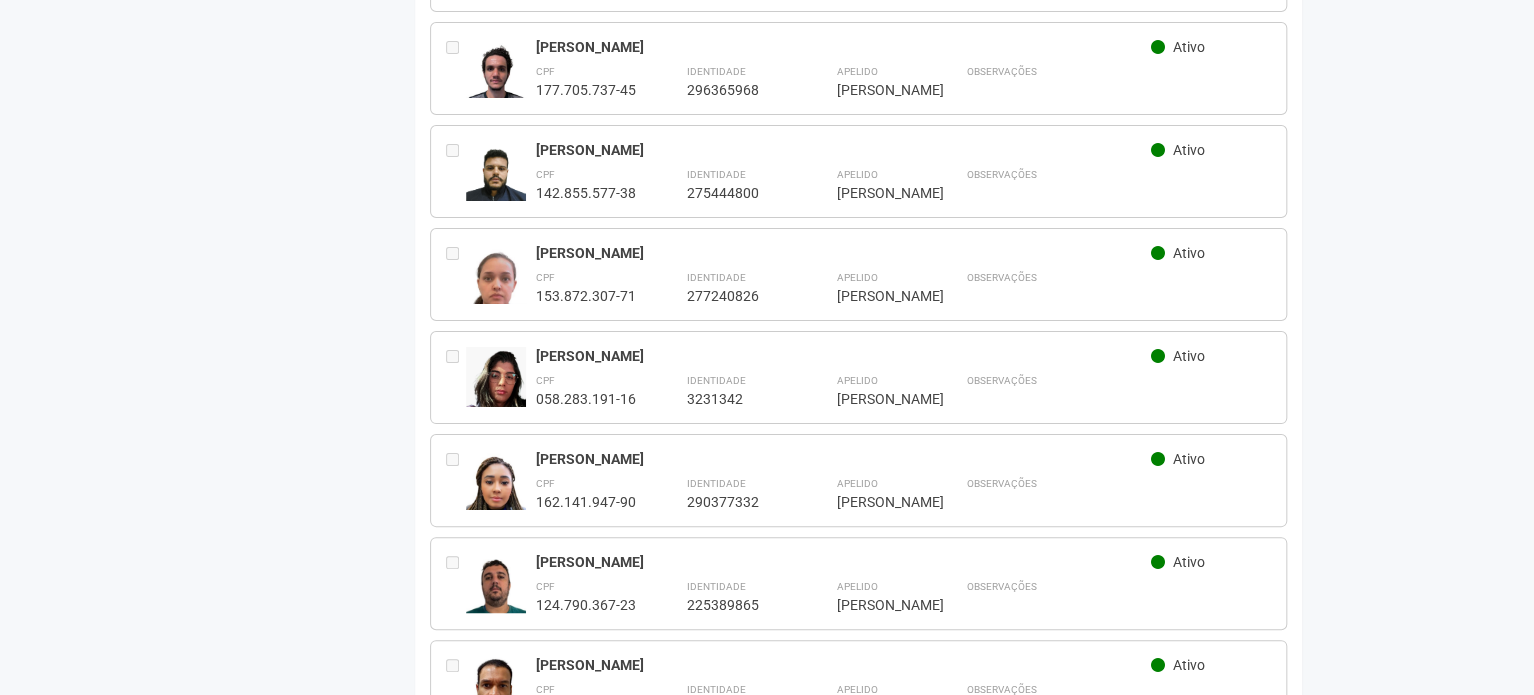 scroll, scrollTop: 11482, scrollLeft: 0, axis: vertical 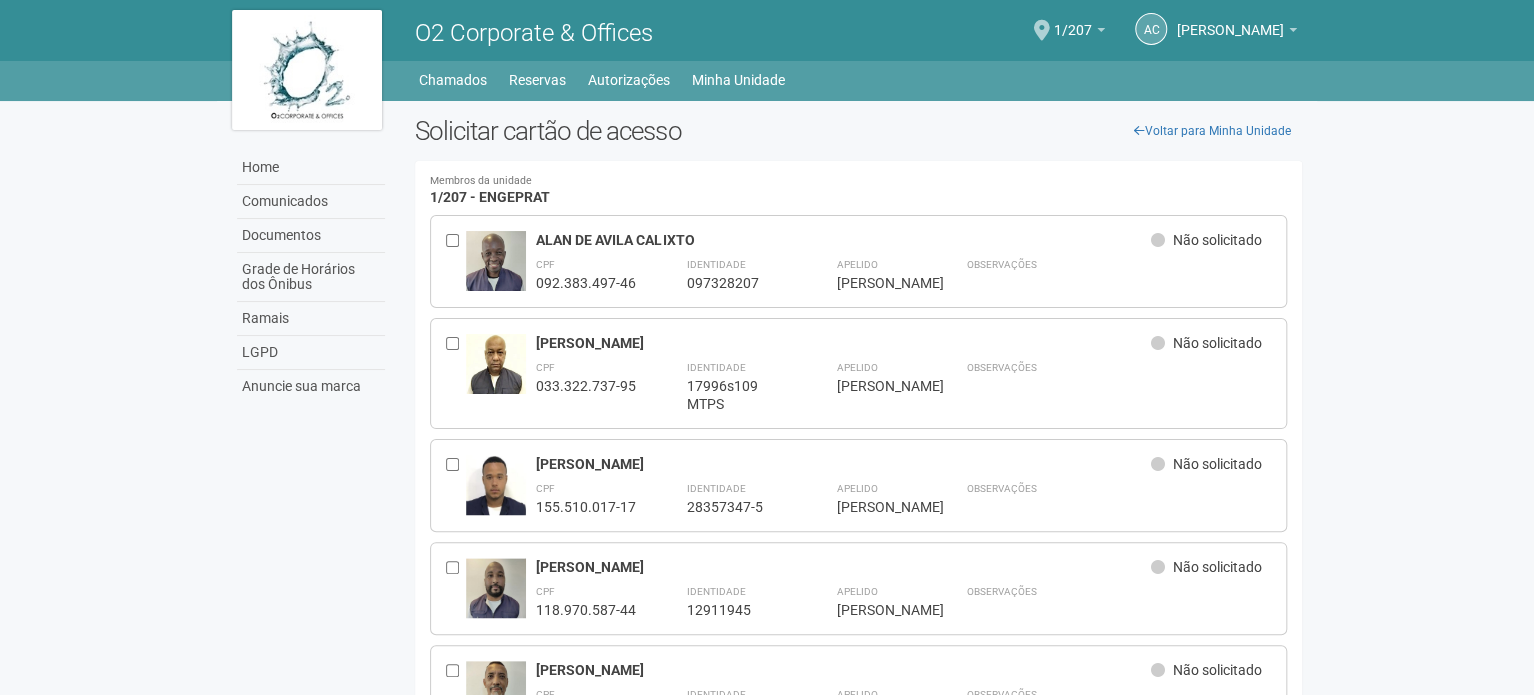 drag, startPoint x: 1320, startPoint y: 459, endPoint x: 1023, endPoint y: -121, distance: 651.6203 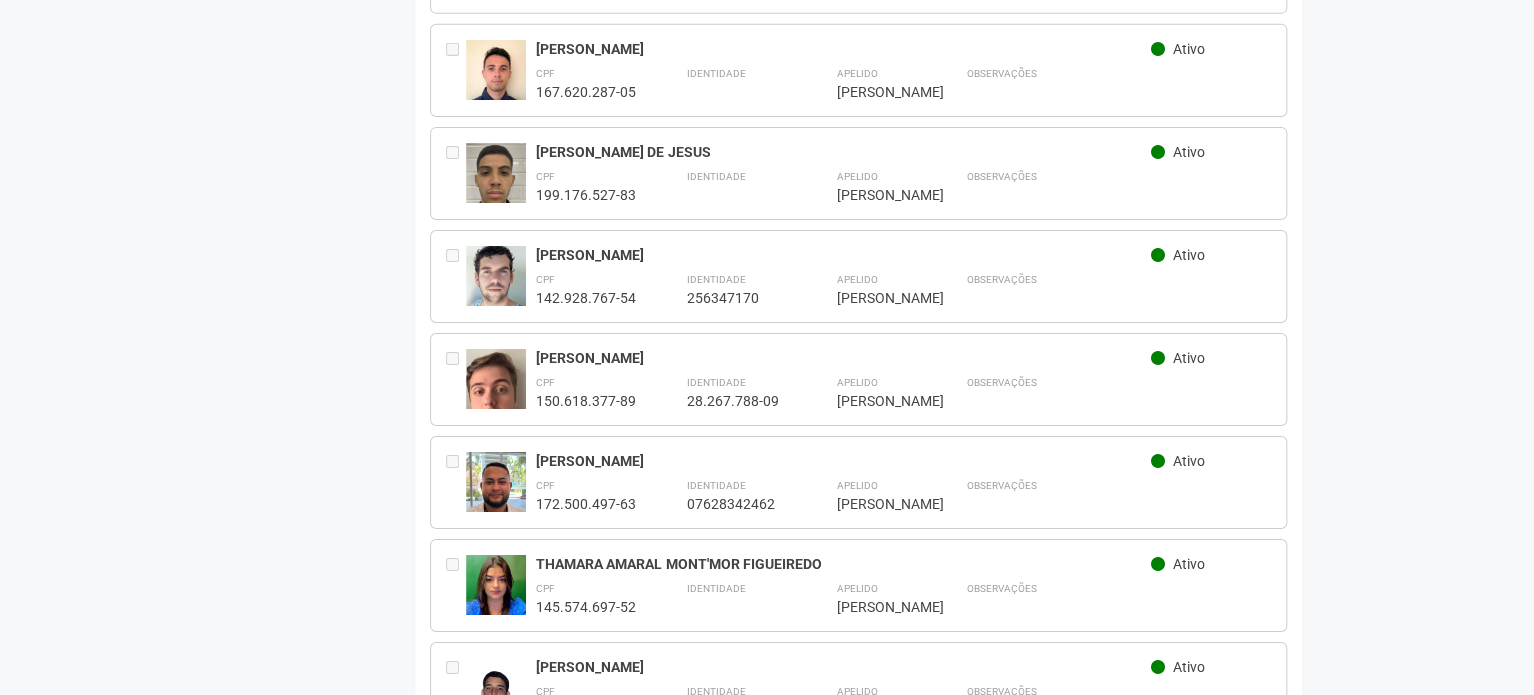 scroll, scrollTop: 3300, scrollLeft: 0, axis: vertical 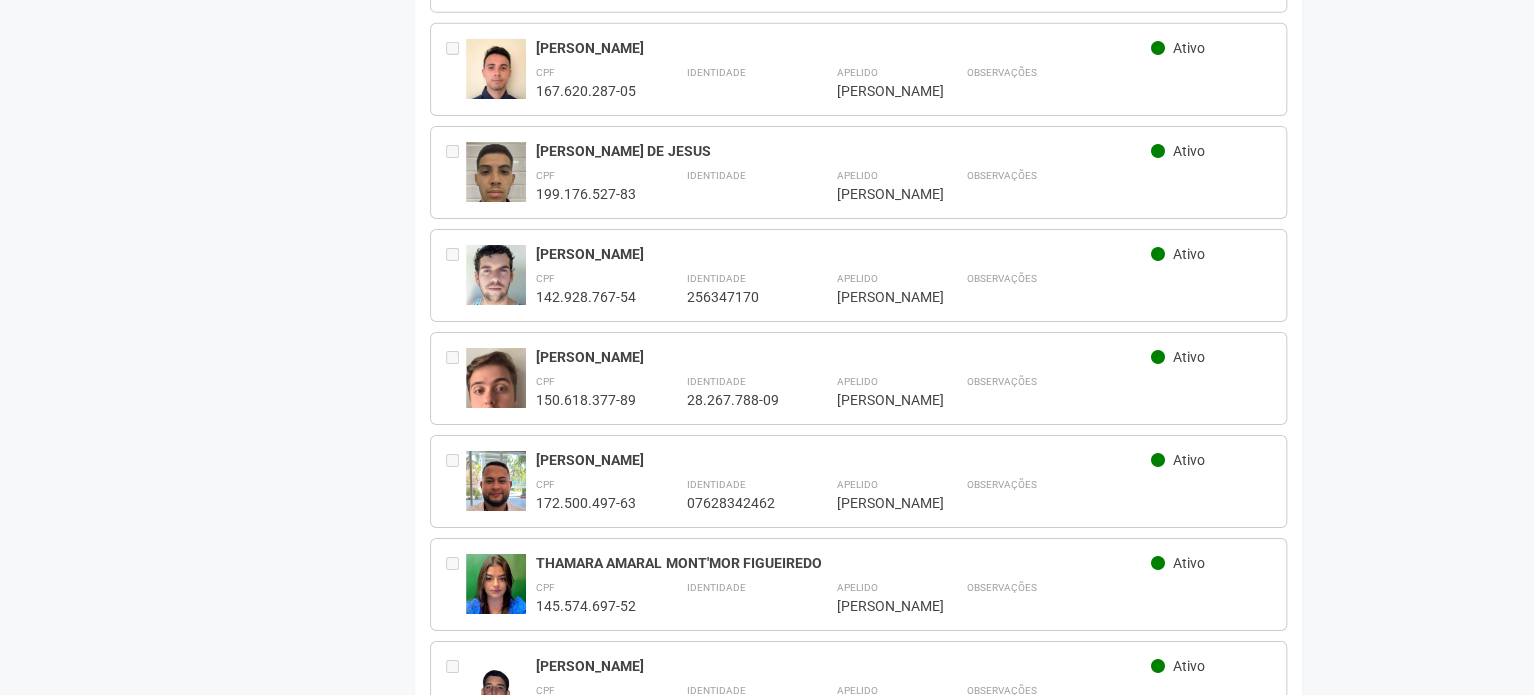 click on "VICTOR ROCA LODRES" at bounding box center [843, 357] 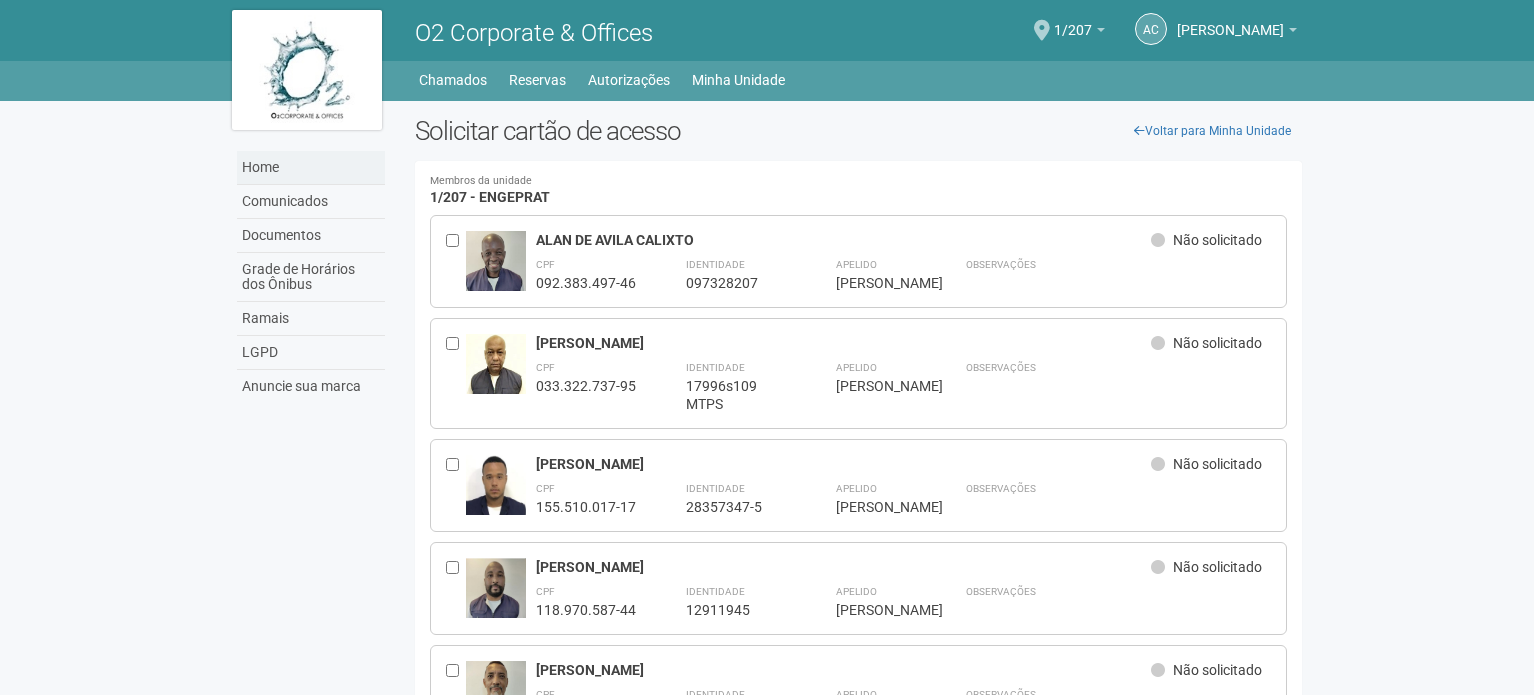 scroll, scrollTop: 0, scrollLeft: 0, axis: both 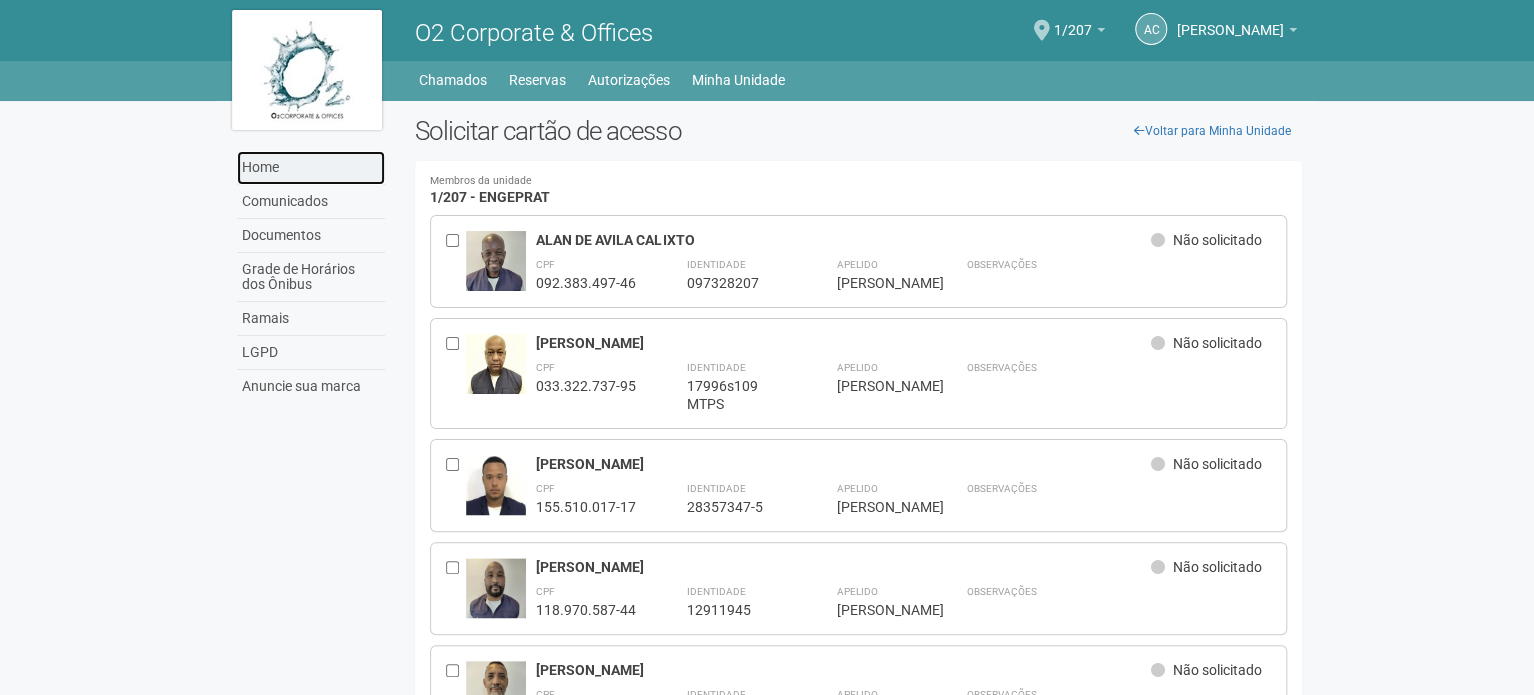 click on "Home" at bounding box center (311, 168) 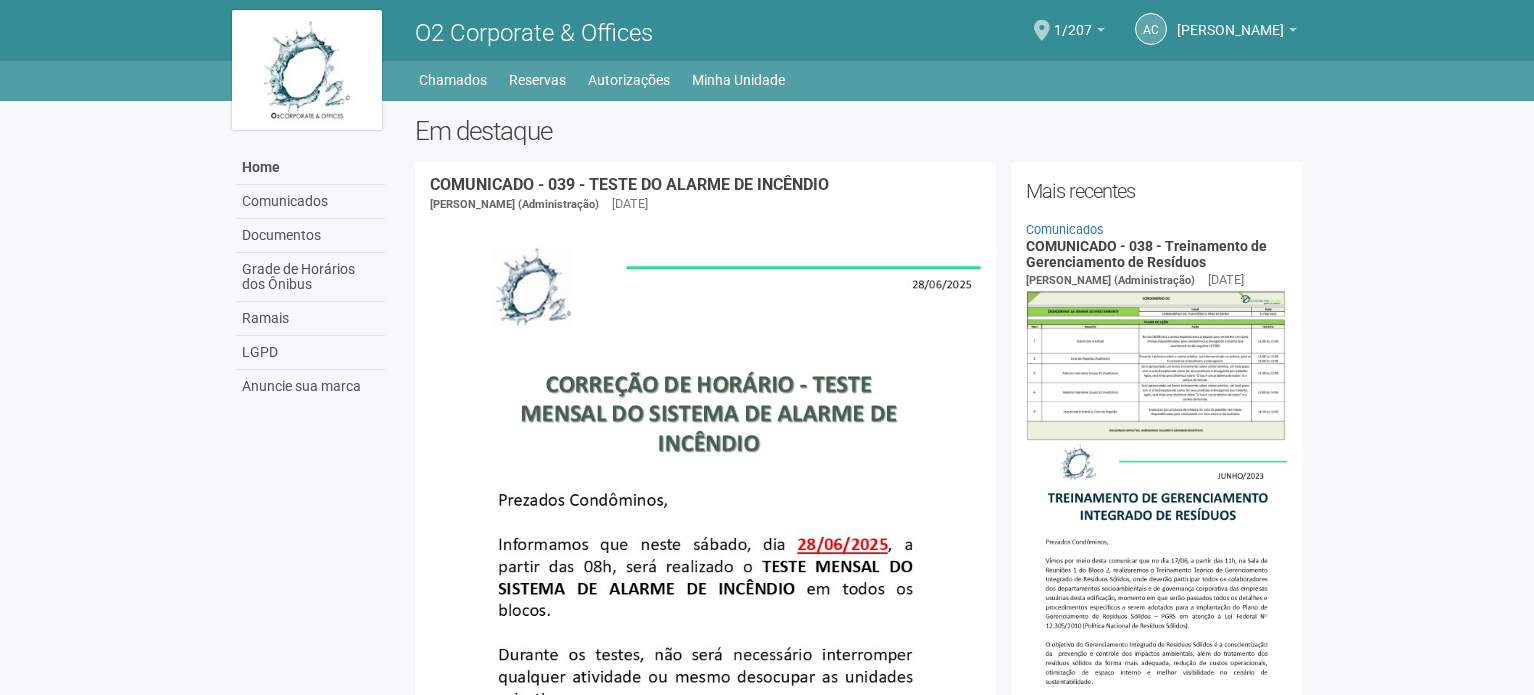 scroll, scrollTop: 0, scrollLeft: 0, axis: both 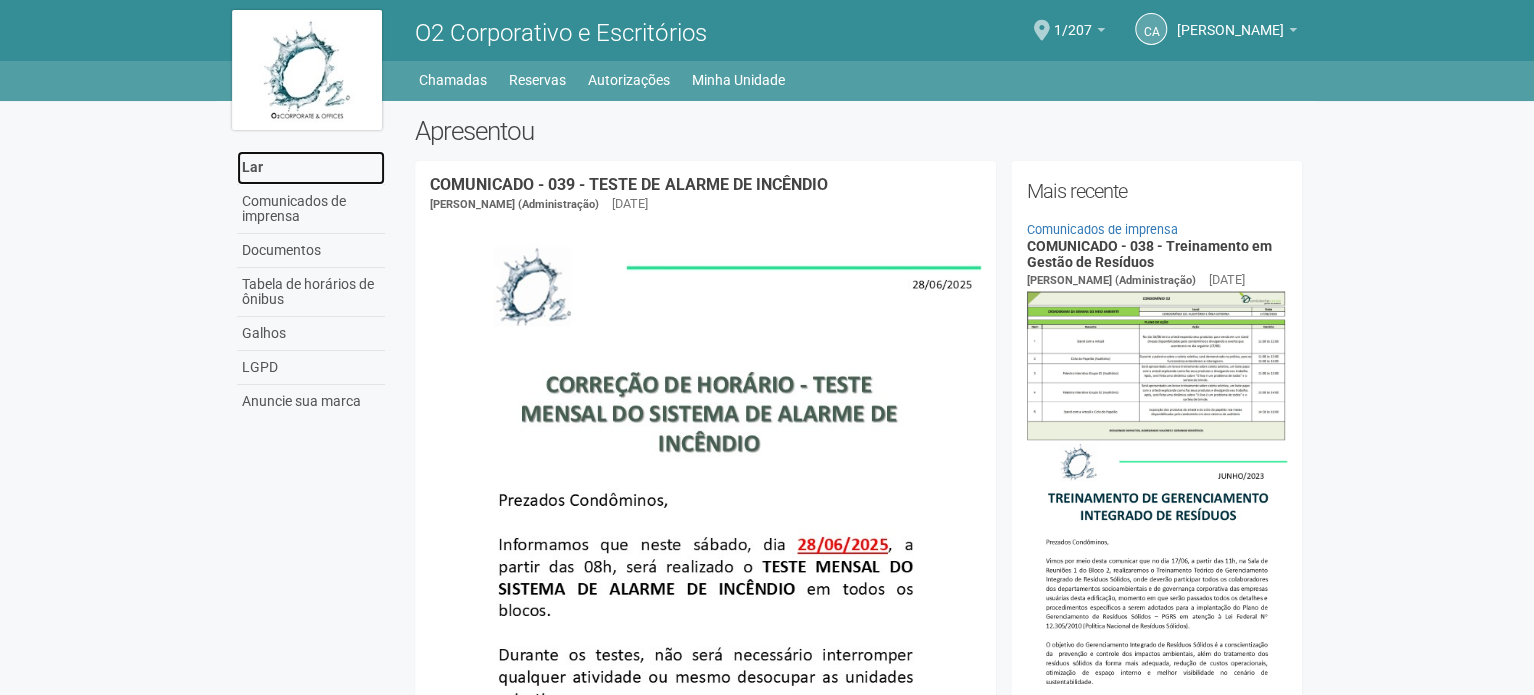 click on "Lar" at bounding box center [311, 168] 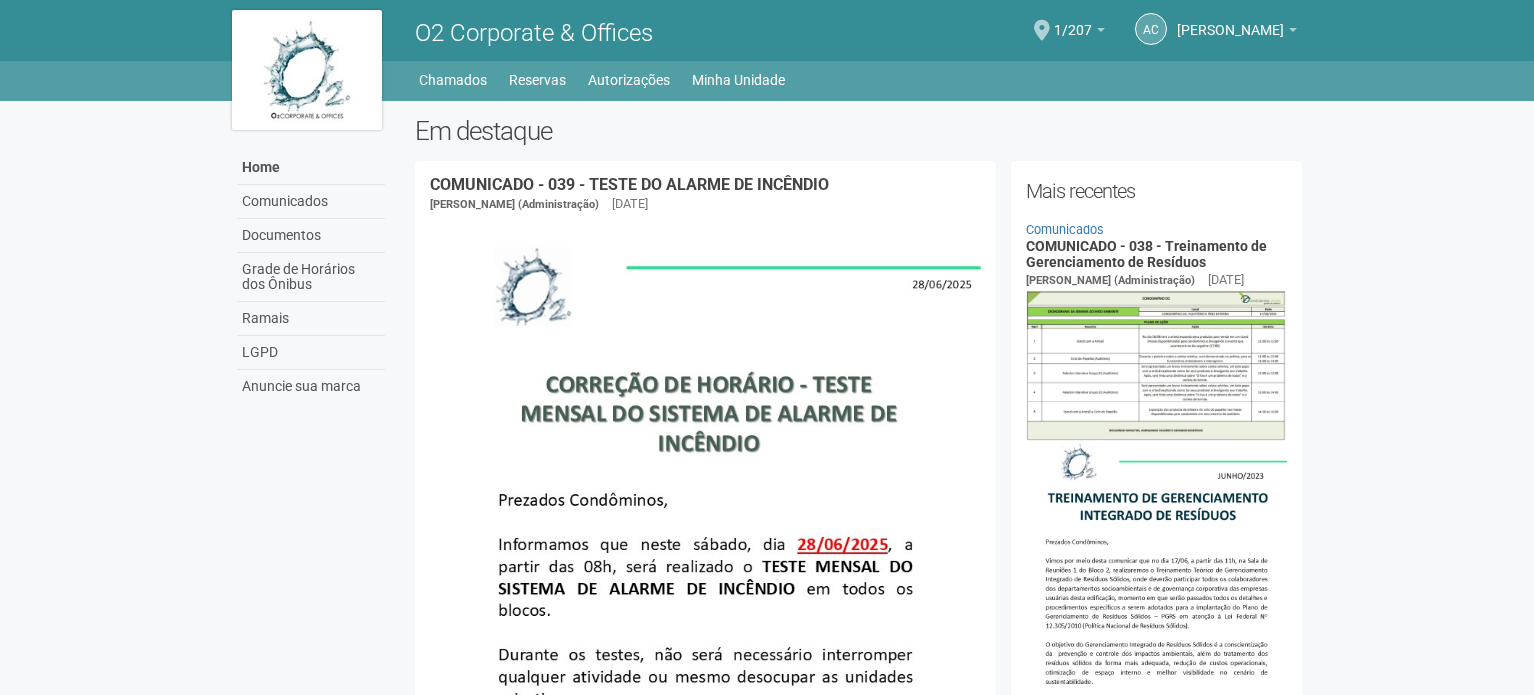 scroll, scrollTop: 0, scrollLeft: 0, axis: both 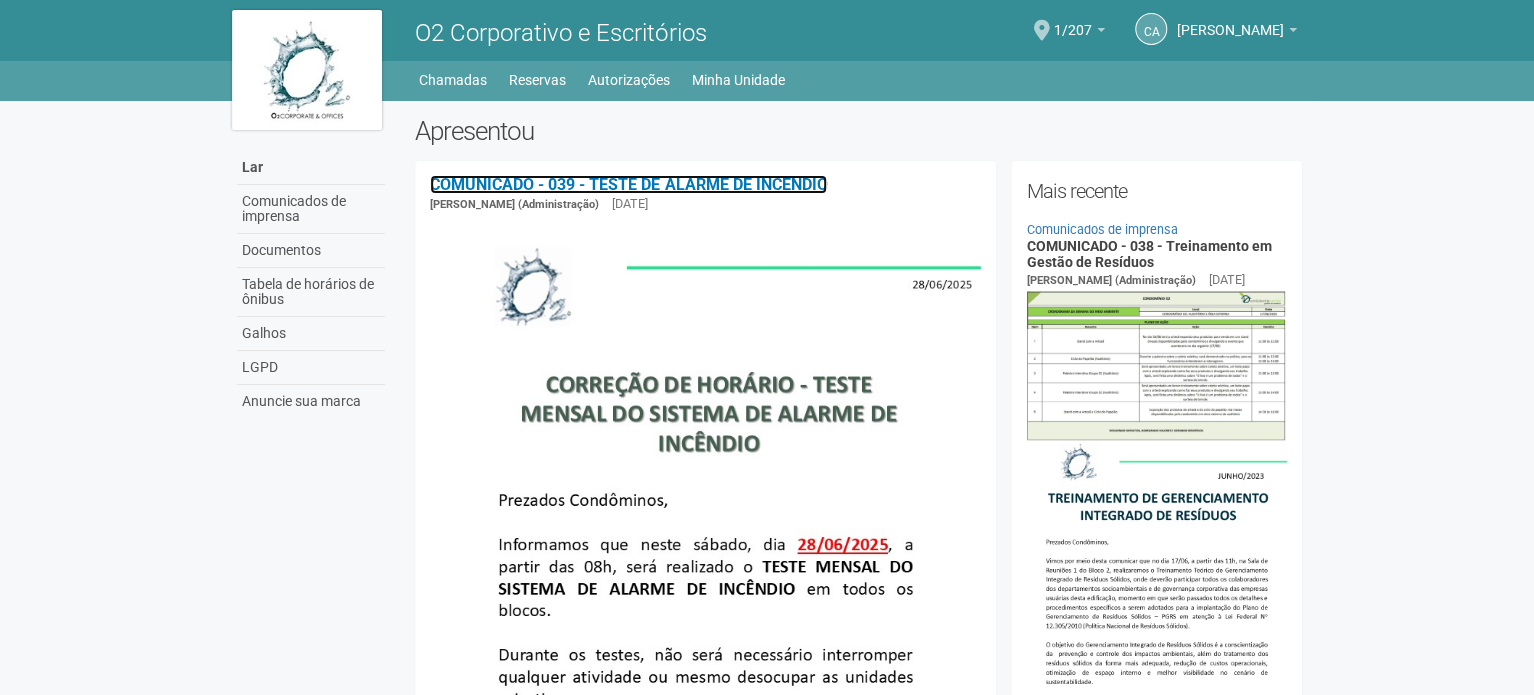 click on "COMUNICADO - 039 - TESTE DE ALARME DE INCÊNDIO" at bounding box center (628, 184) 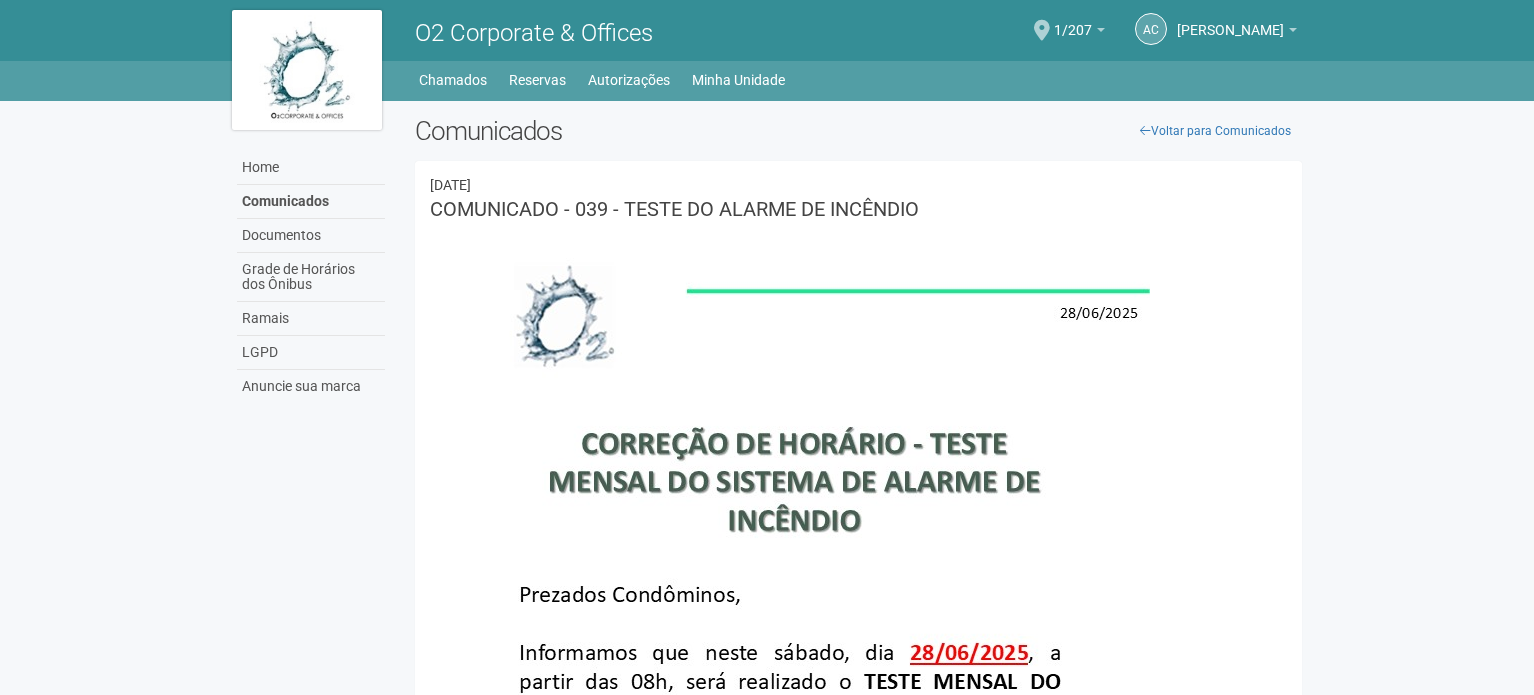 scroll, scrollTop: 0, scrollLeft: 0, axis: both 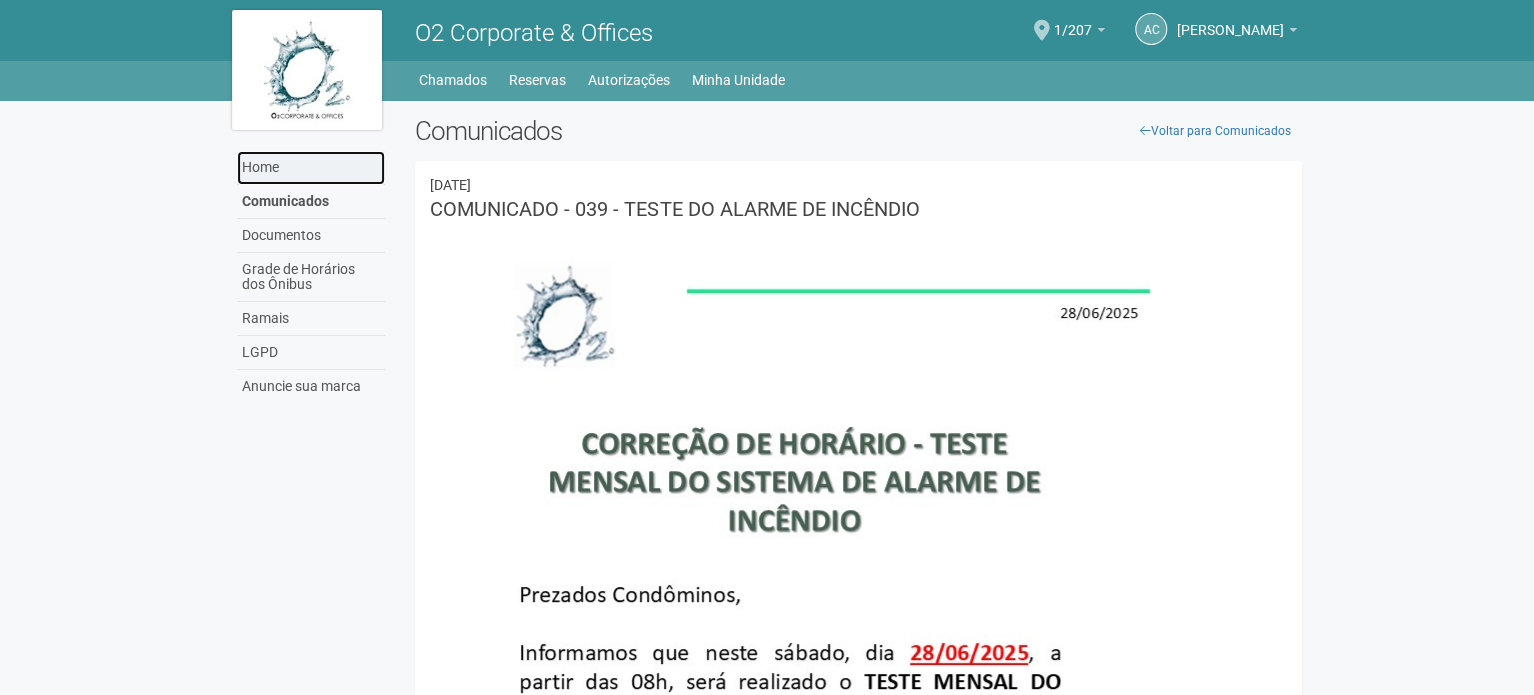 click on "Home" at bounding box center (311, 168) 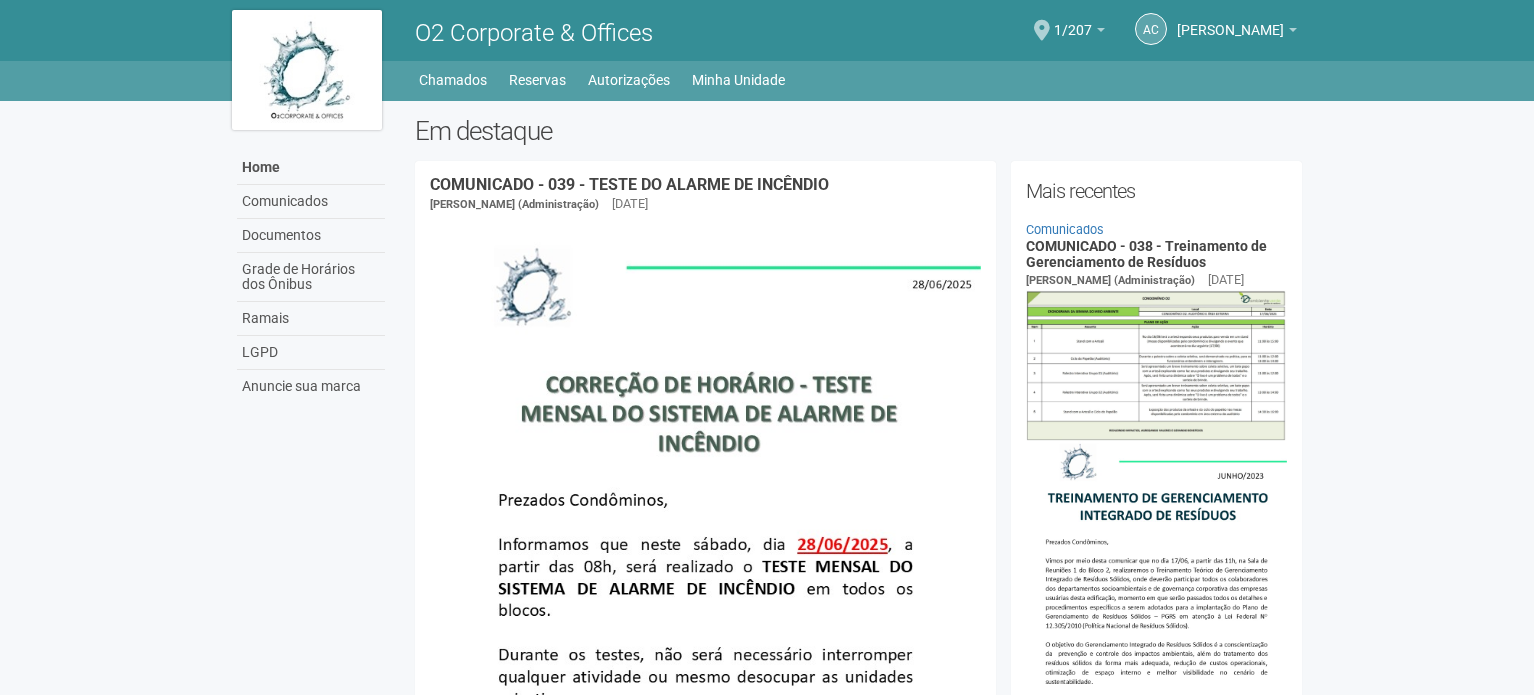 scroll, scrollTop: 0, scrollLeft: 0, axis: both 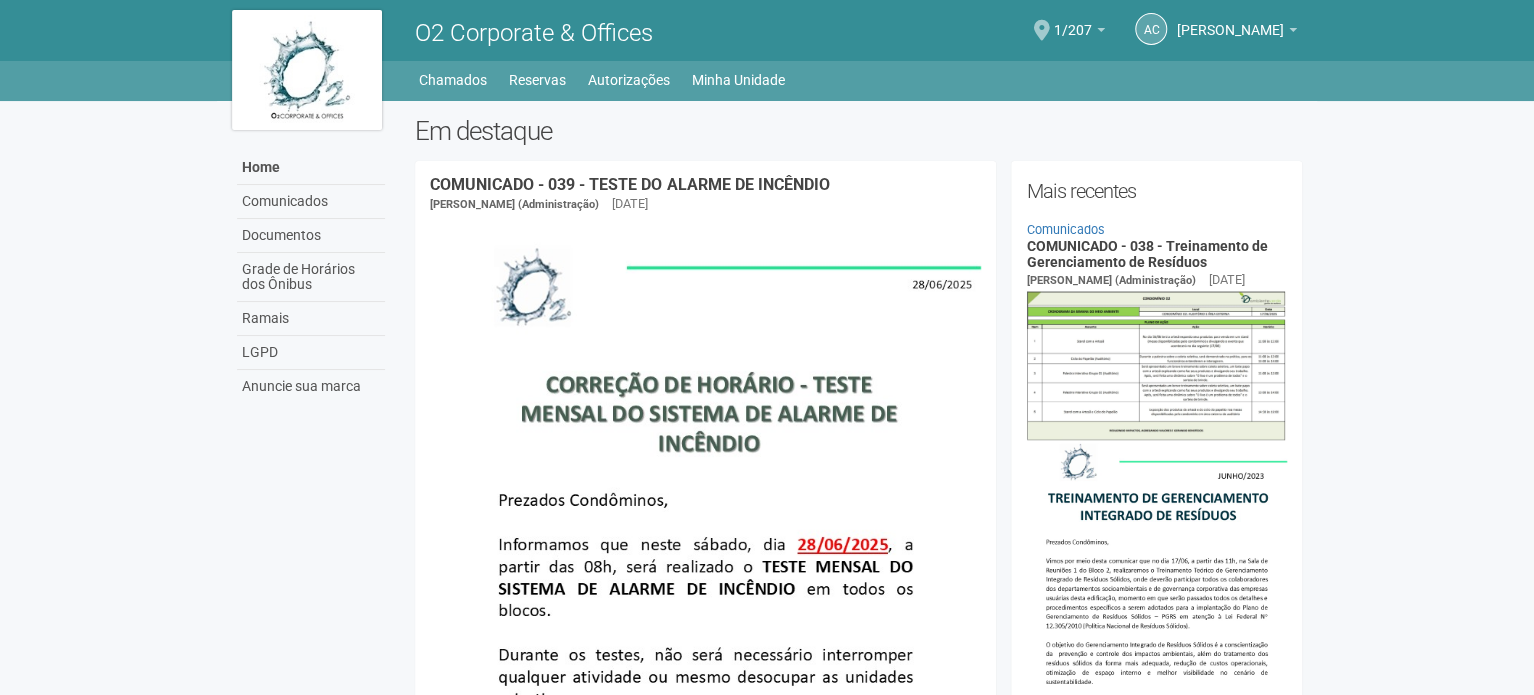 click at bounding box center (1042, 30) 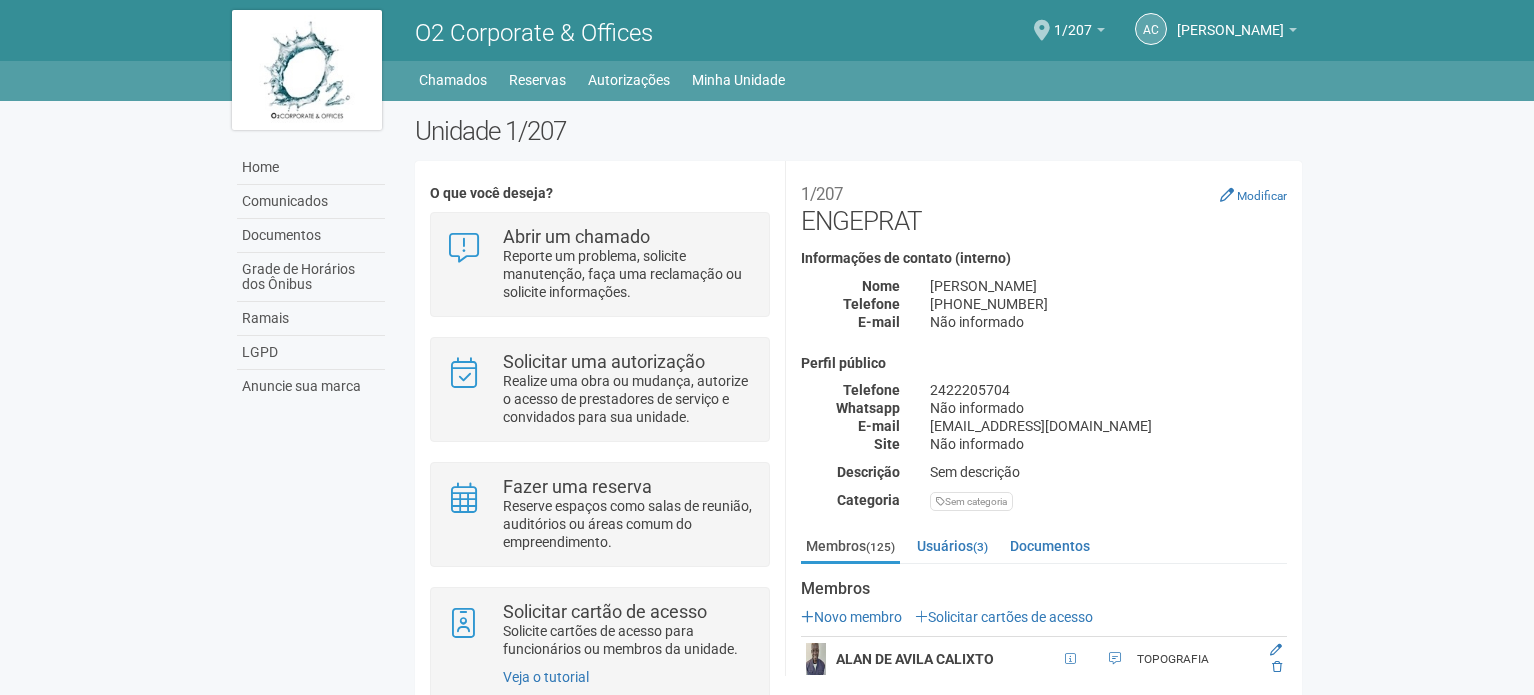 scroll, scrollTop: 0, scrollLeft: 0, axis: both 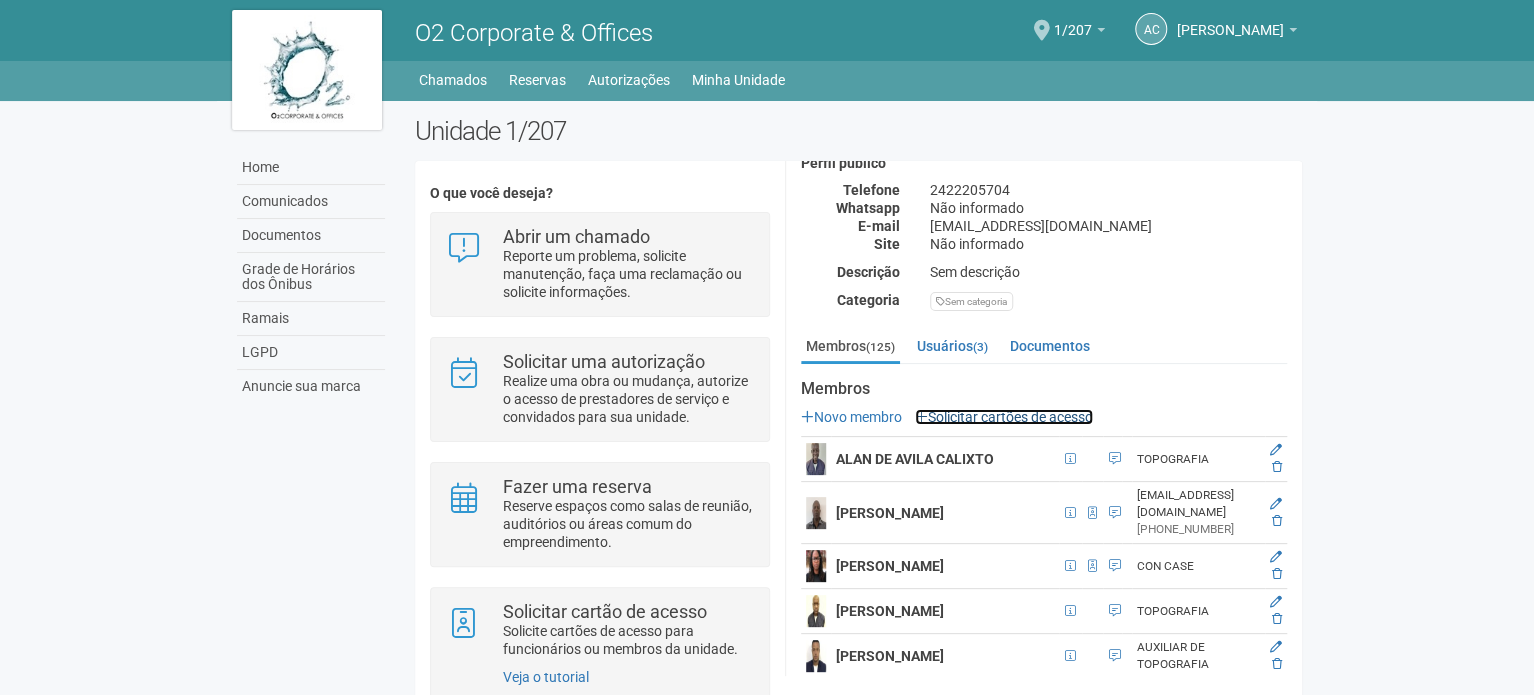 click on "Solicitar cartões de acesso" at bounding box center [1004, 417] 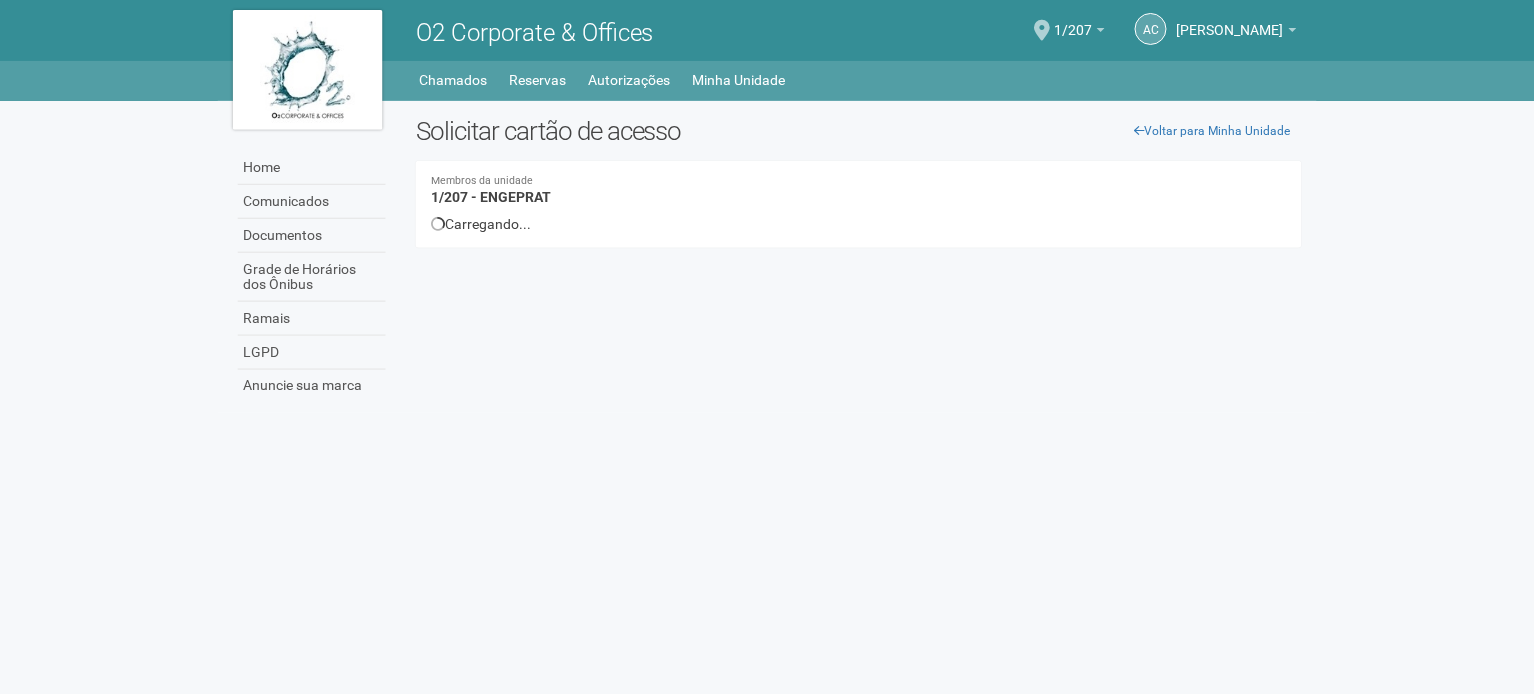 scroll, scrollTop: 0, scrollLeft: 0, axis: both 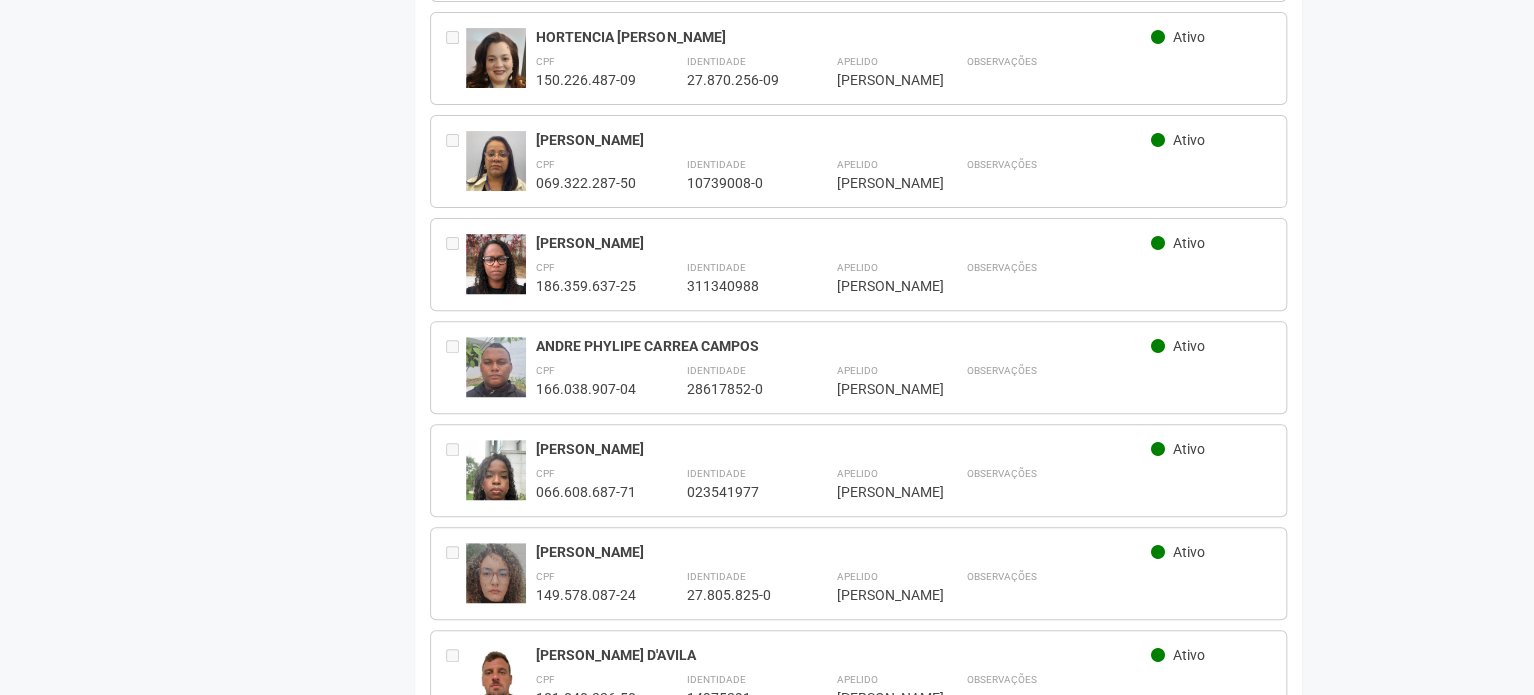 drag, startPoint x: 1111, startPoint y: 107, endPoint x: 1085, endPoint y: 407, distance: 301.12457 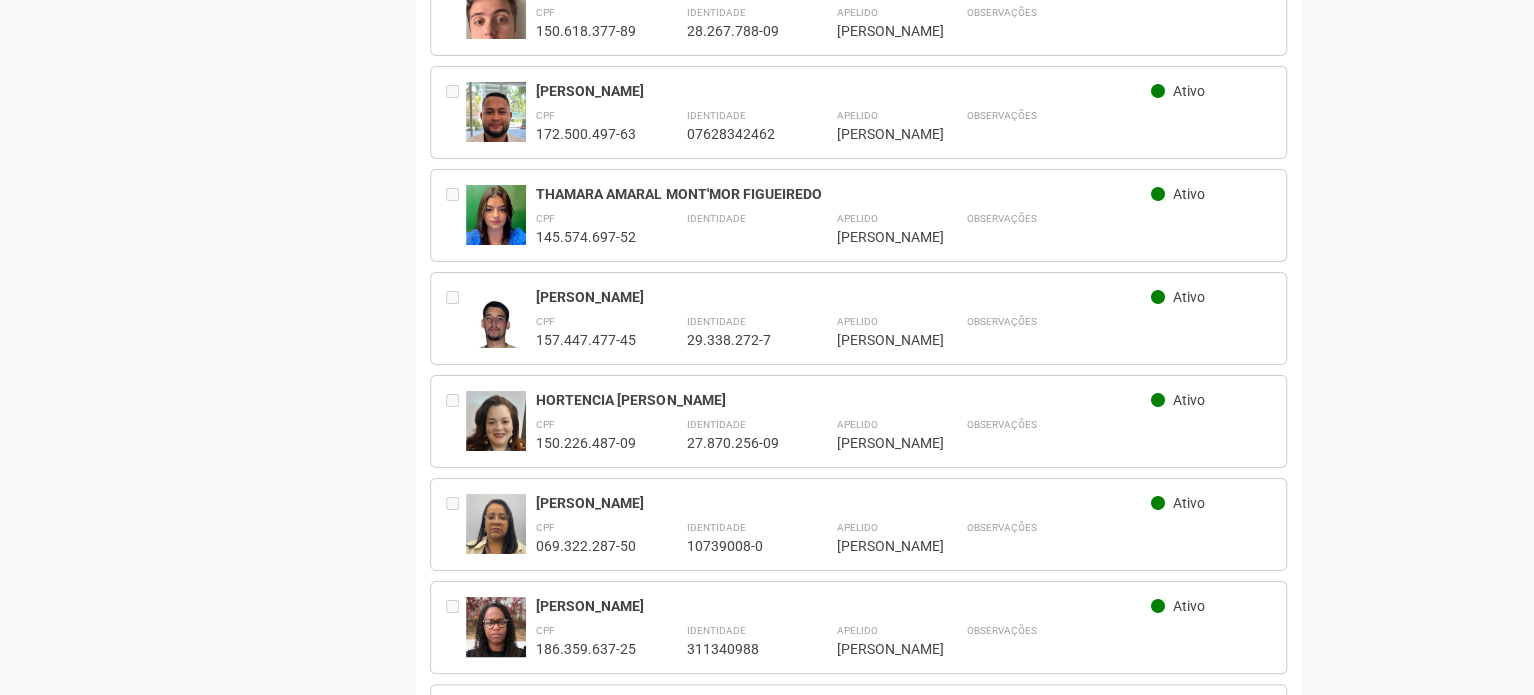 scroll, scrollTop: 3704, scrollLeft: 0, axis: vertical 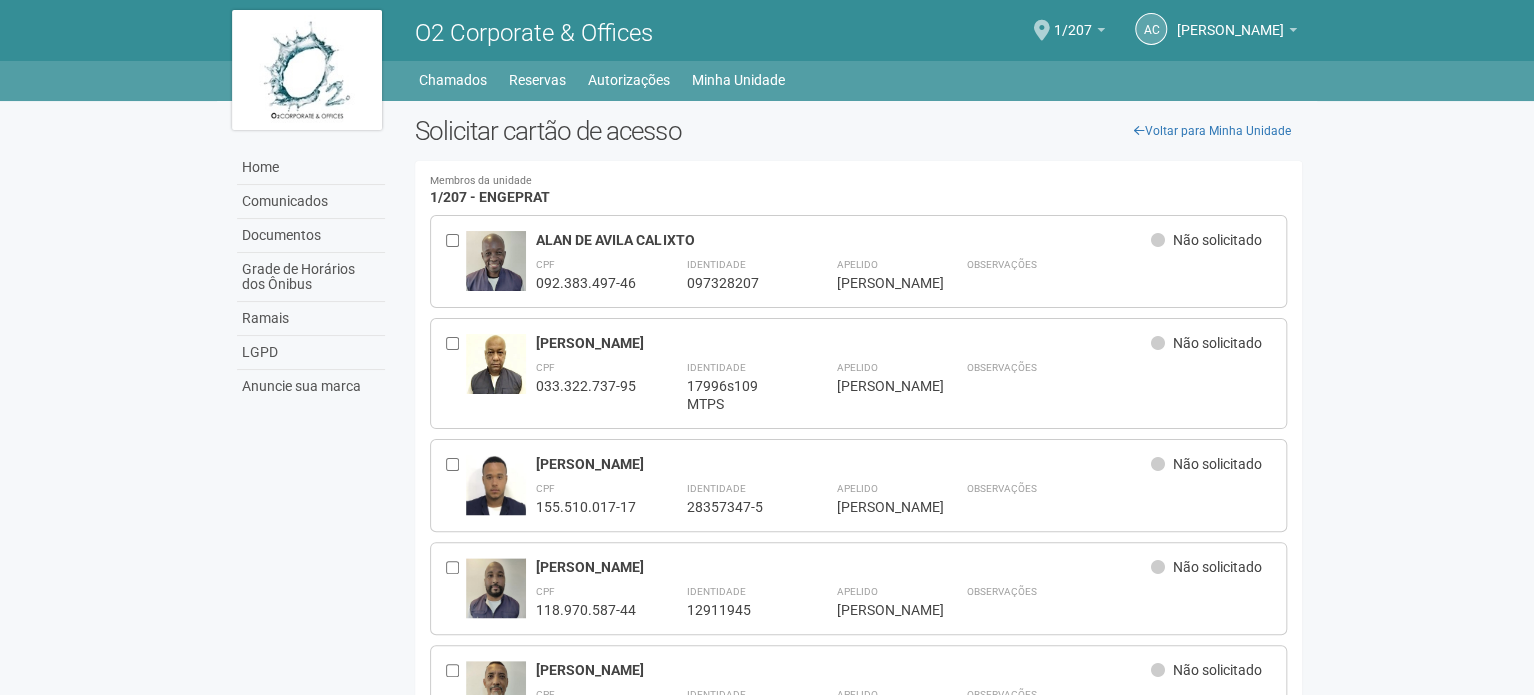 drag, startPoint x: 976, startPoint y: 491, endPoint x: 646, endPoint y: -121, distance: 695.3014 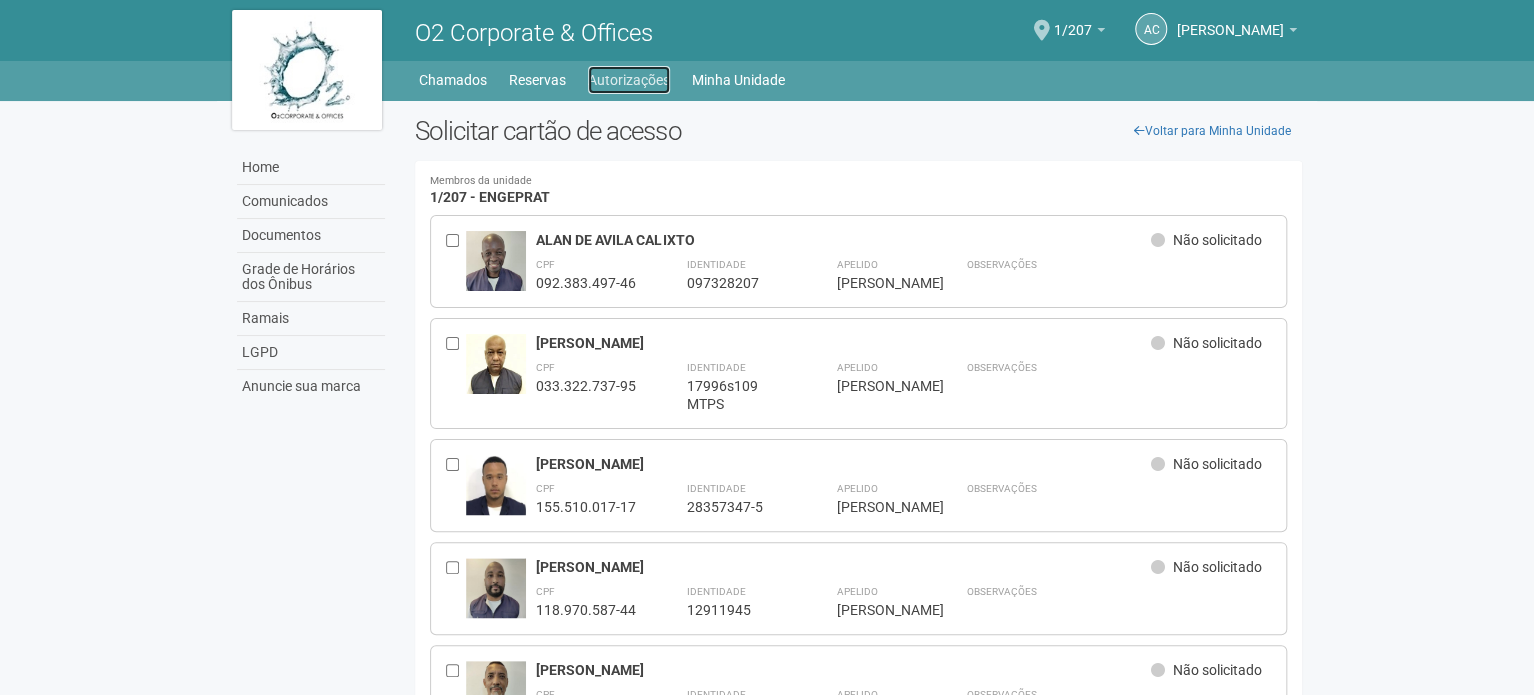 click on "Autorizações" at bounding box center [629, 80] 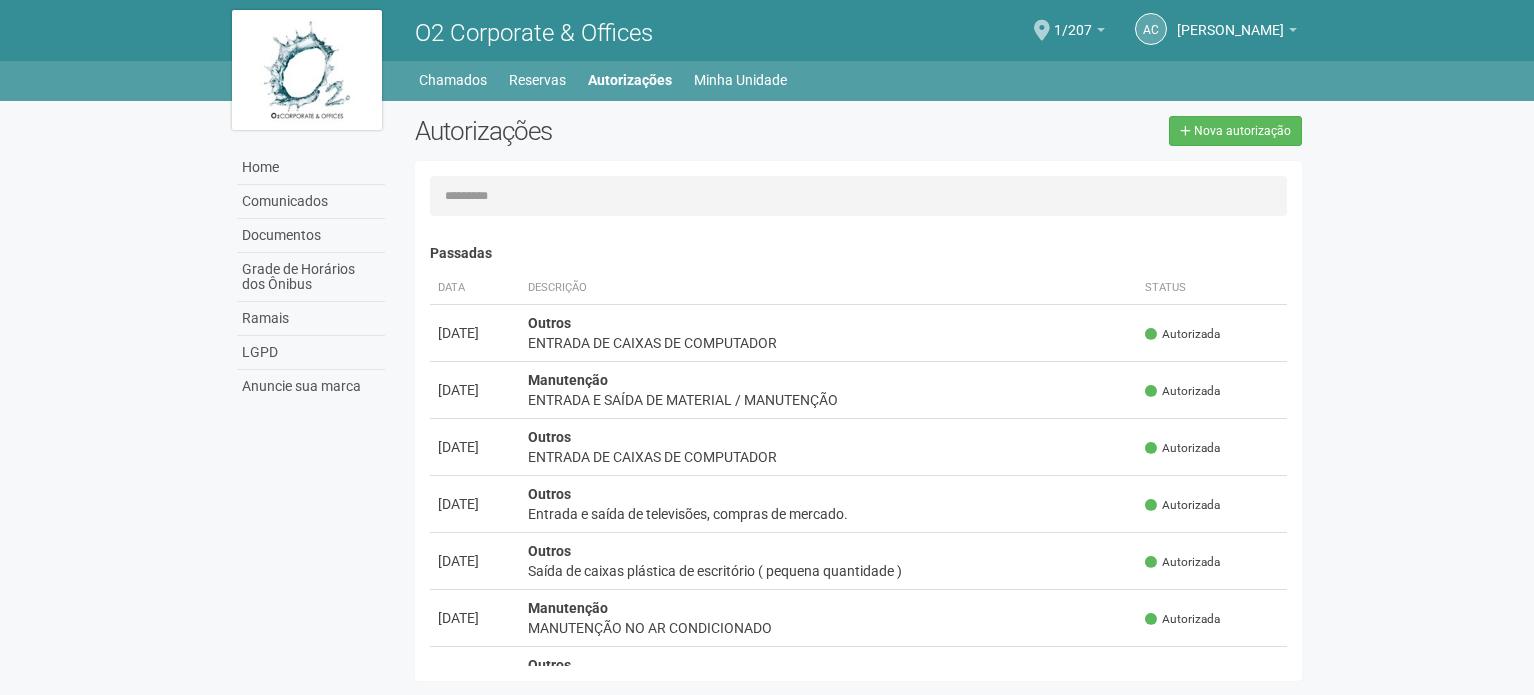 scroll, scrollTop: 0, scrollLeft: 0, axis: both 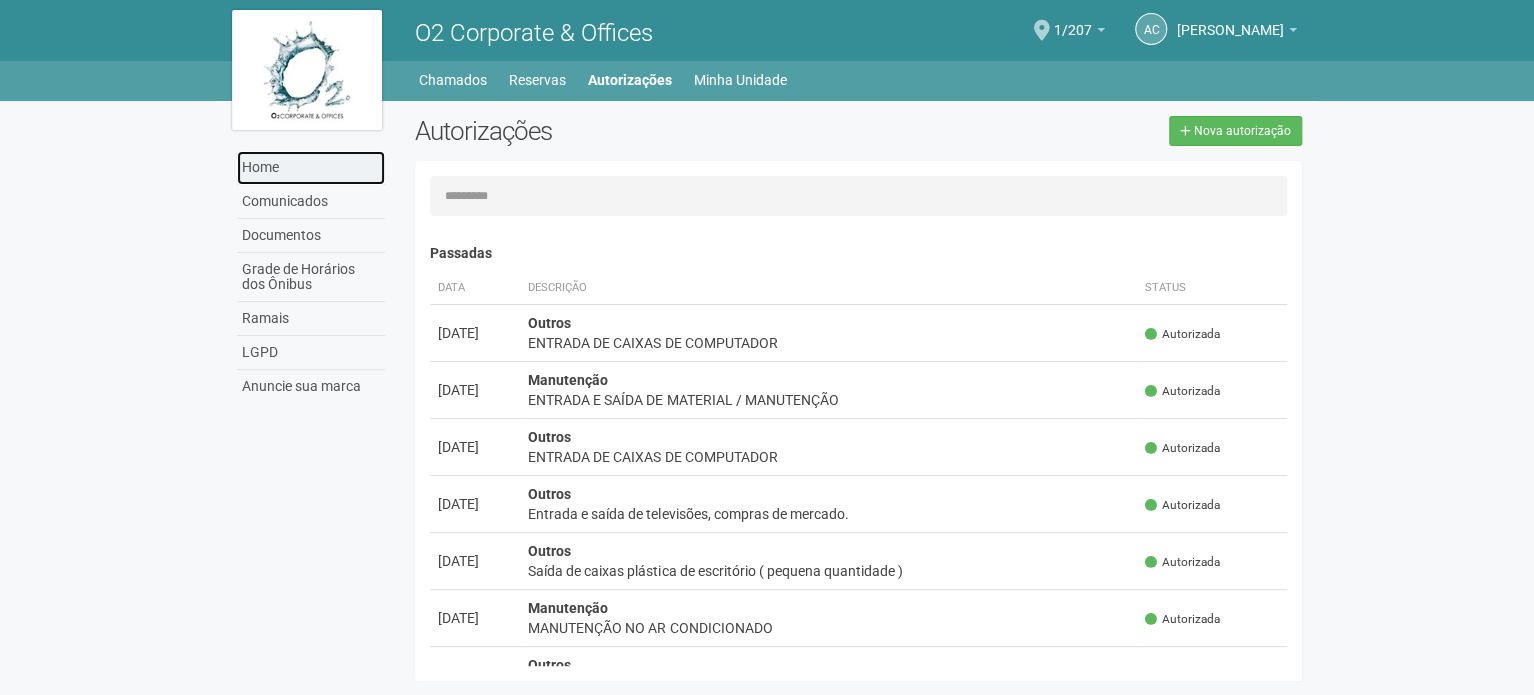 click on "Home" at bounding box center (311, 168) 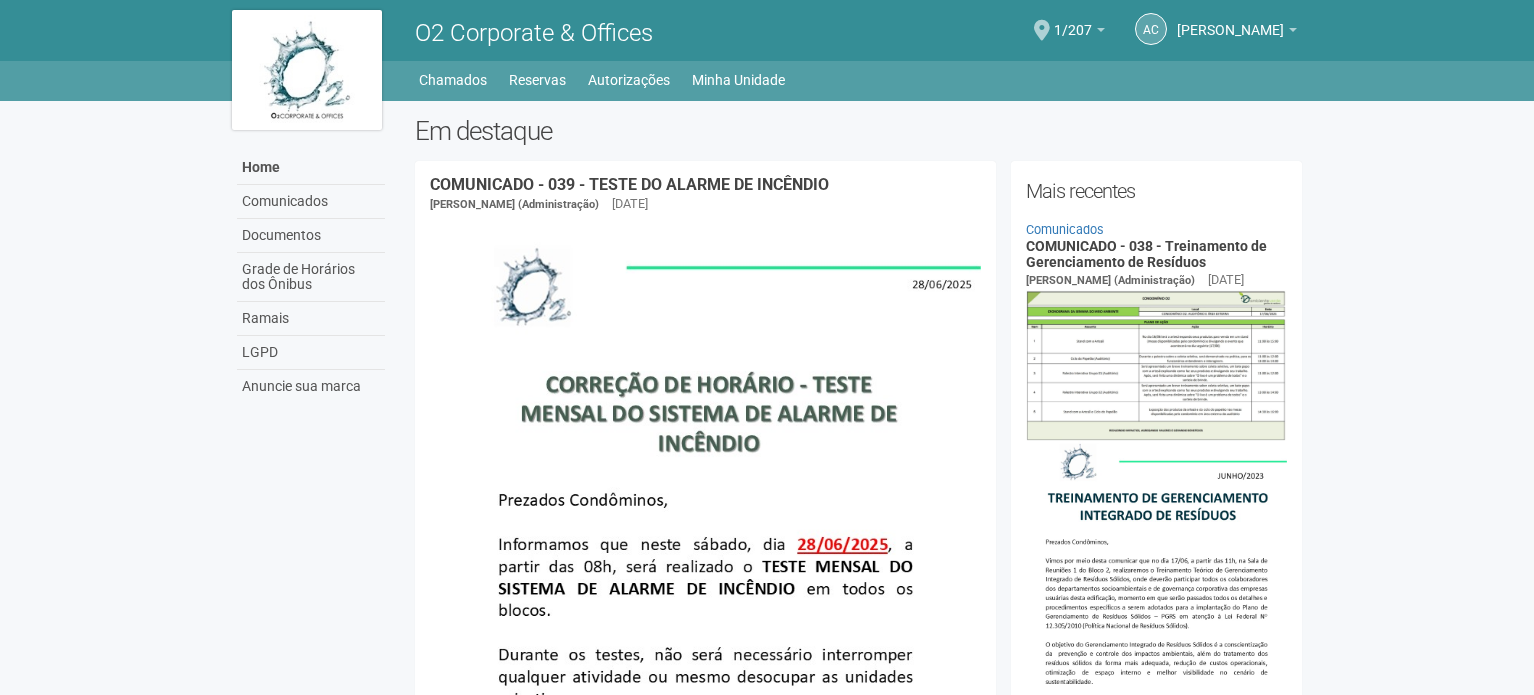 scroll, scrollTop: 0, scrollLeft: 0, axis: both 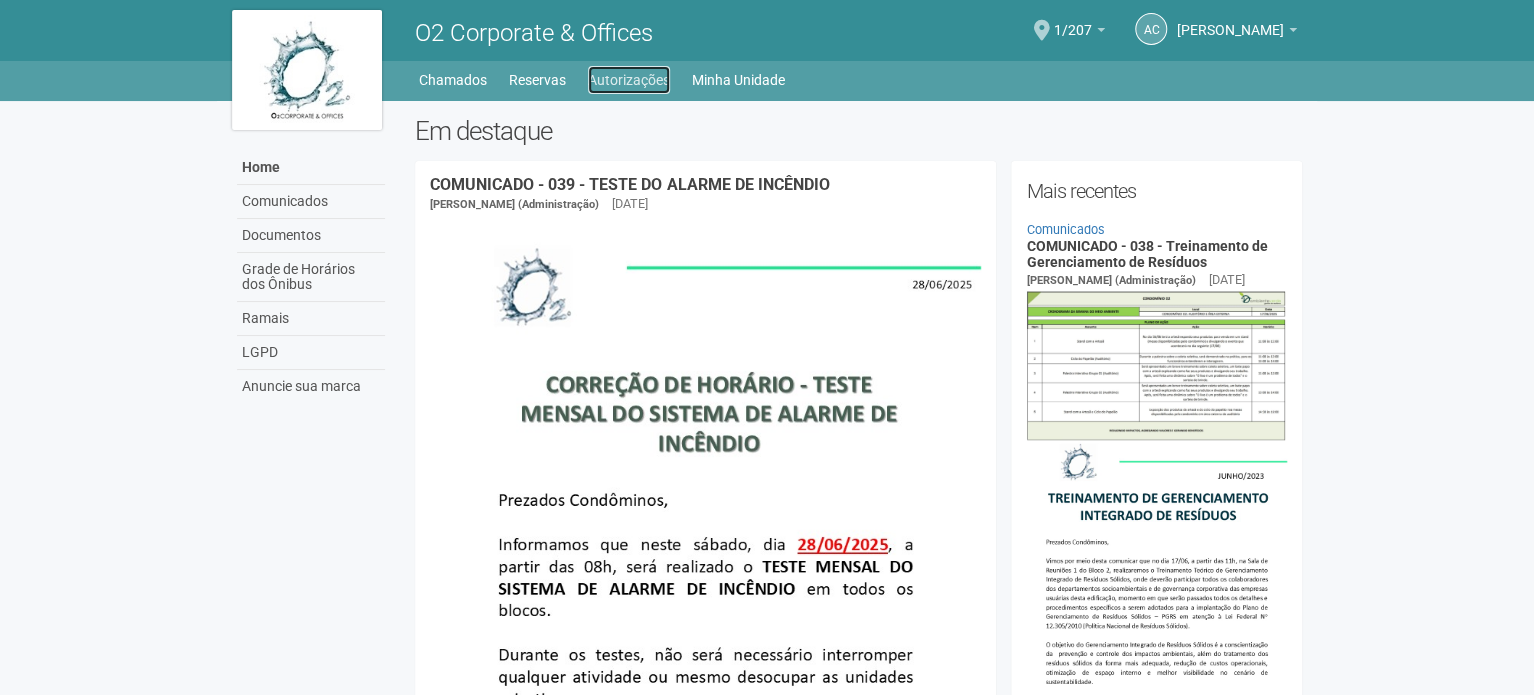 click on "Autorizações" at bounding box center [629, 80] 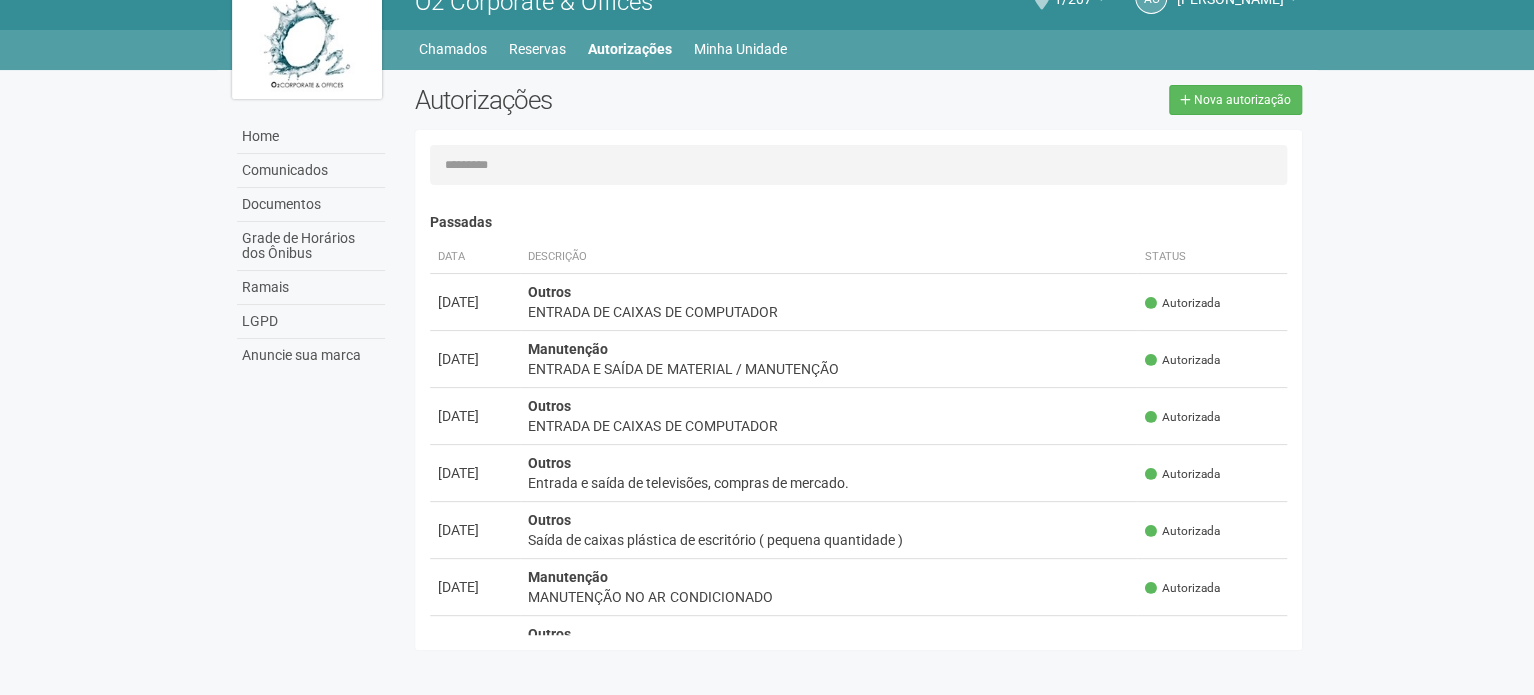 scroll, scrollTop: 0, scrollLeft: 0, axis: both 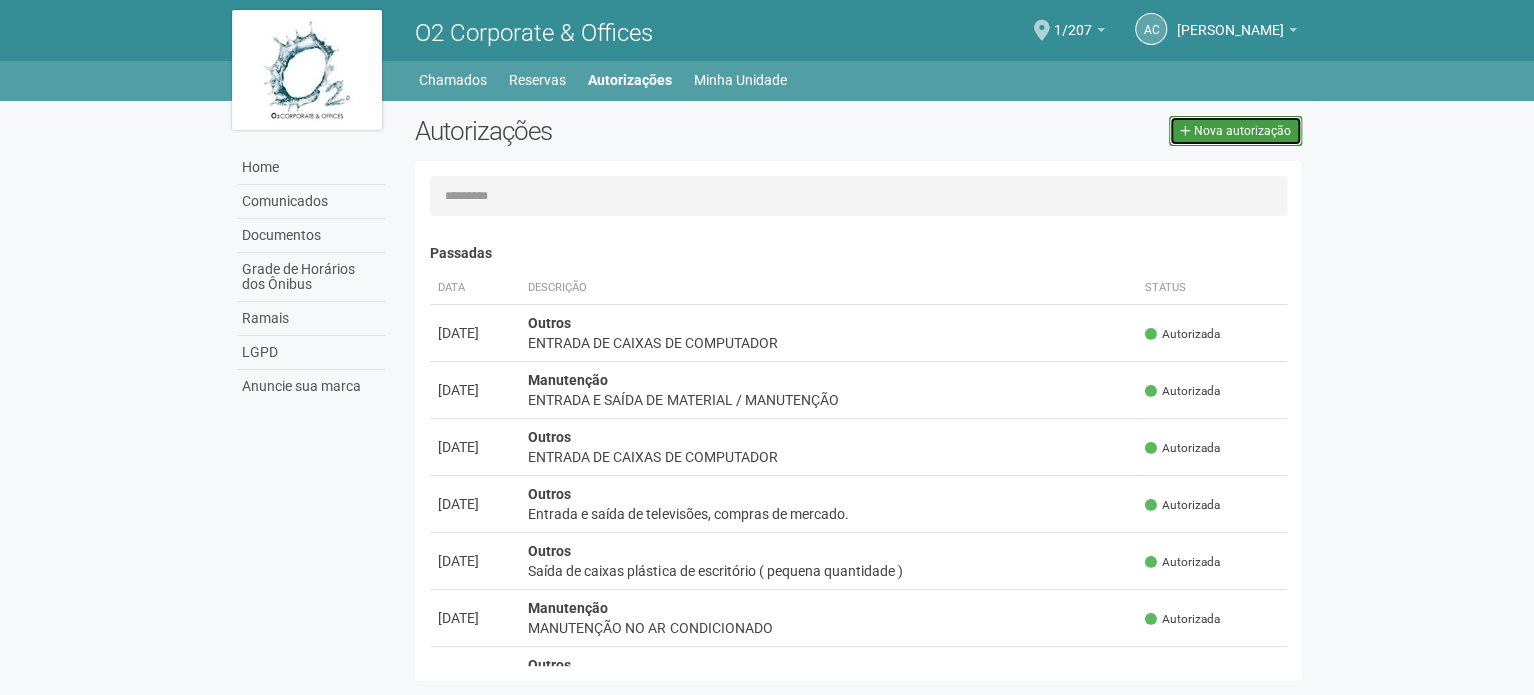 click on "Nova autorização" at bounding box center [1242, 131] 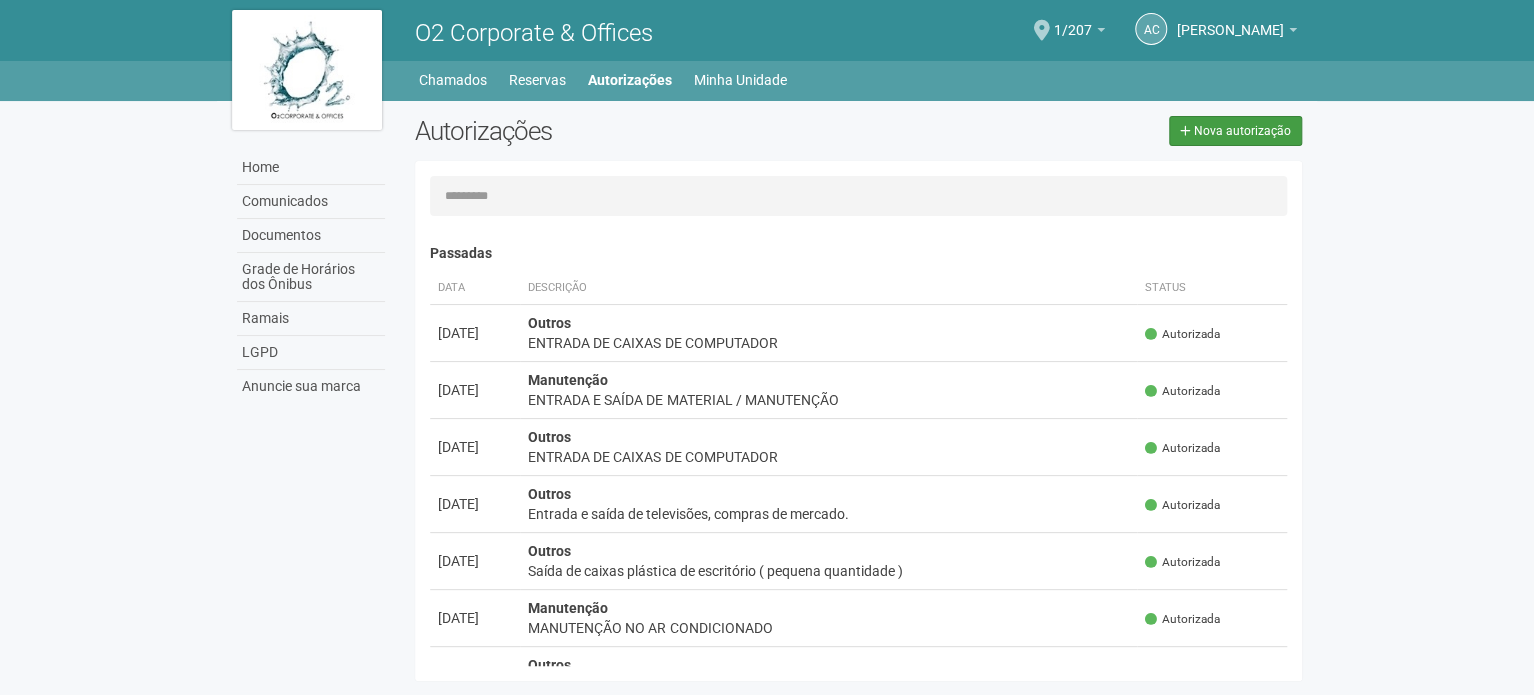 select on "**" 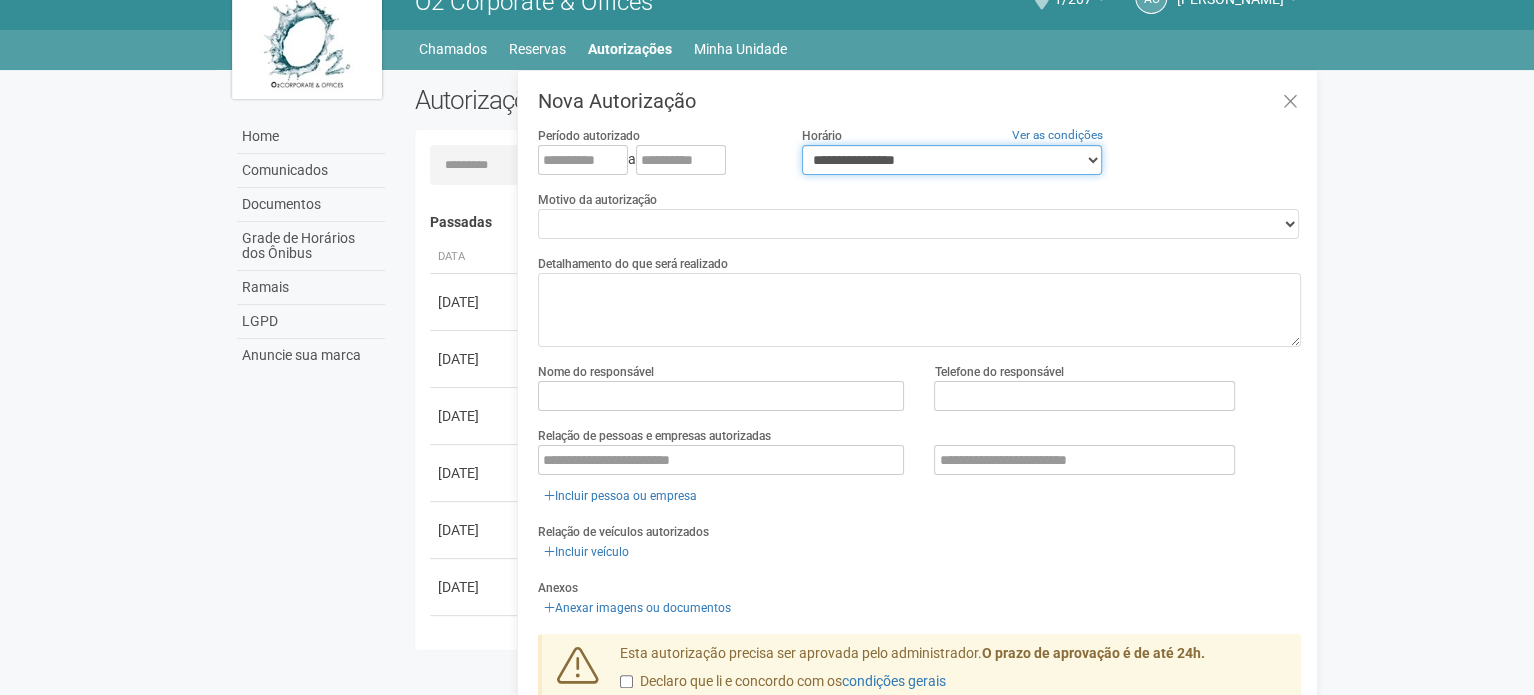 click on "**********" at bounding box center (952, 160) 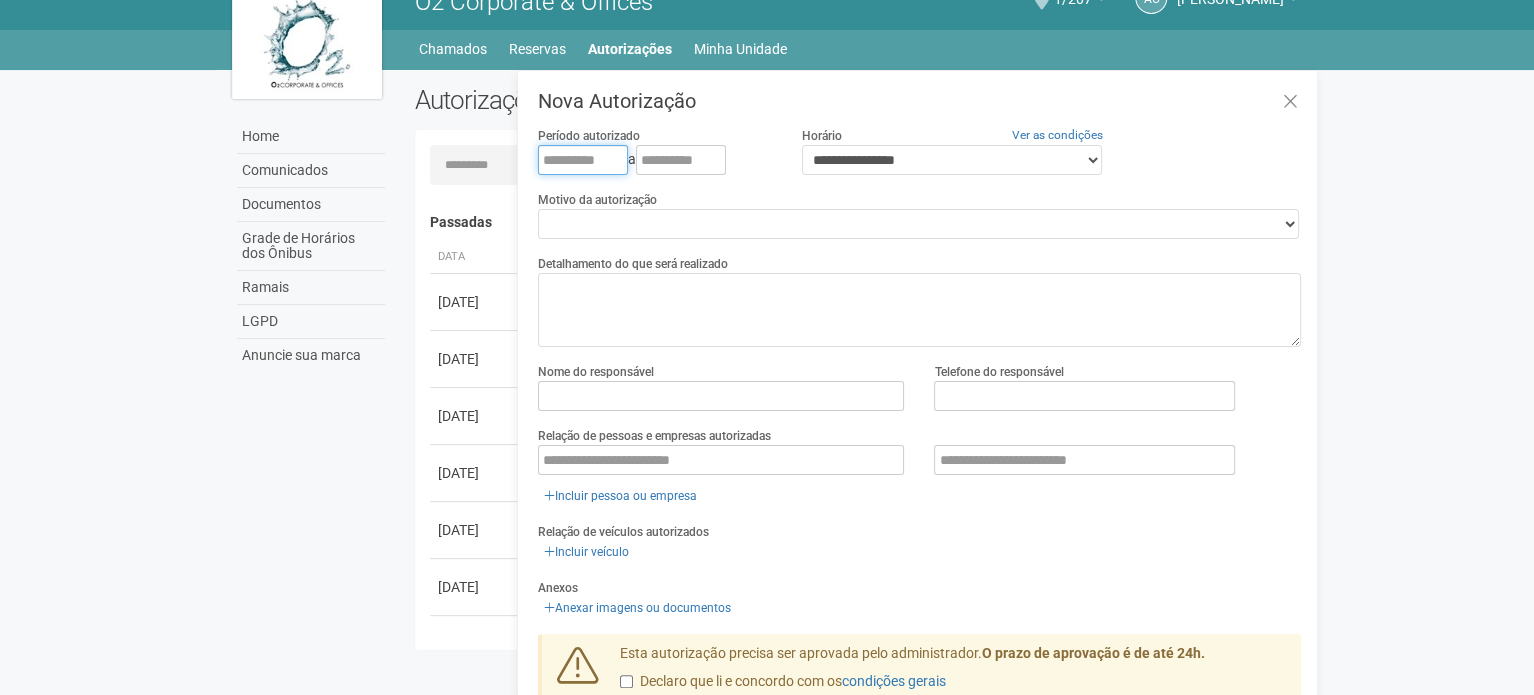 click at bounding box center [583, 160] 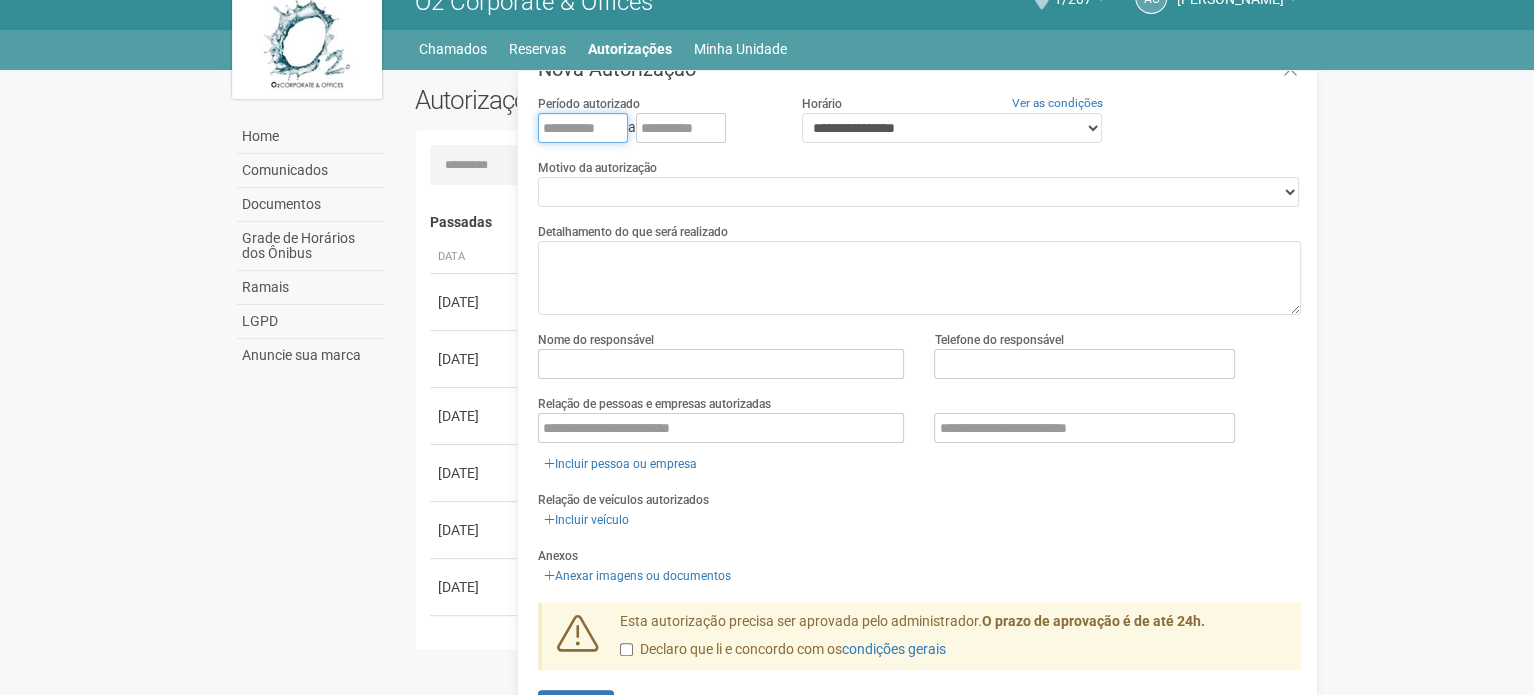 scroll, scrollTop: 0, scrollLeft: 0, axis: both 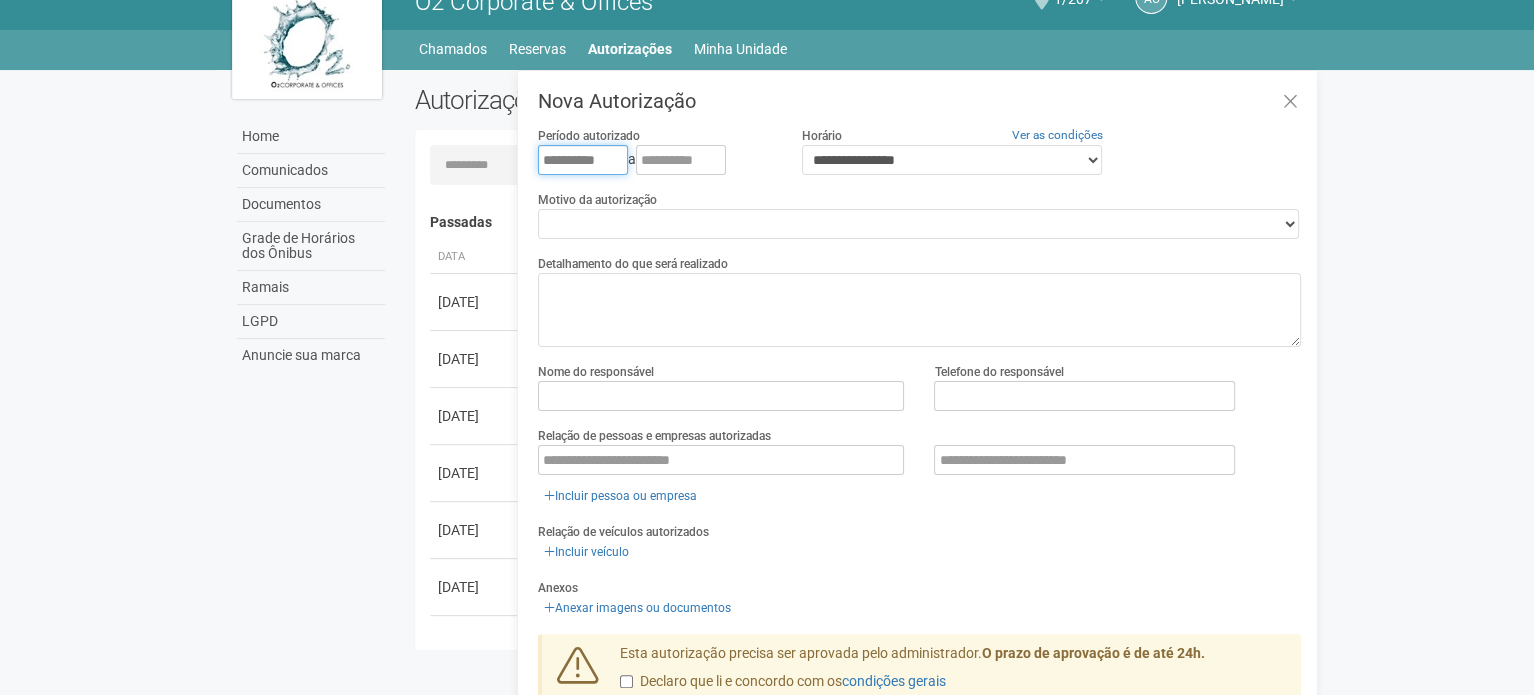 type on "**********" 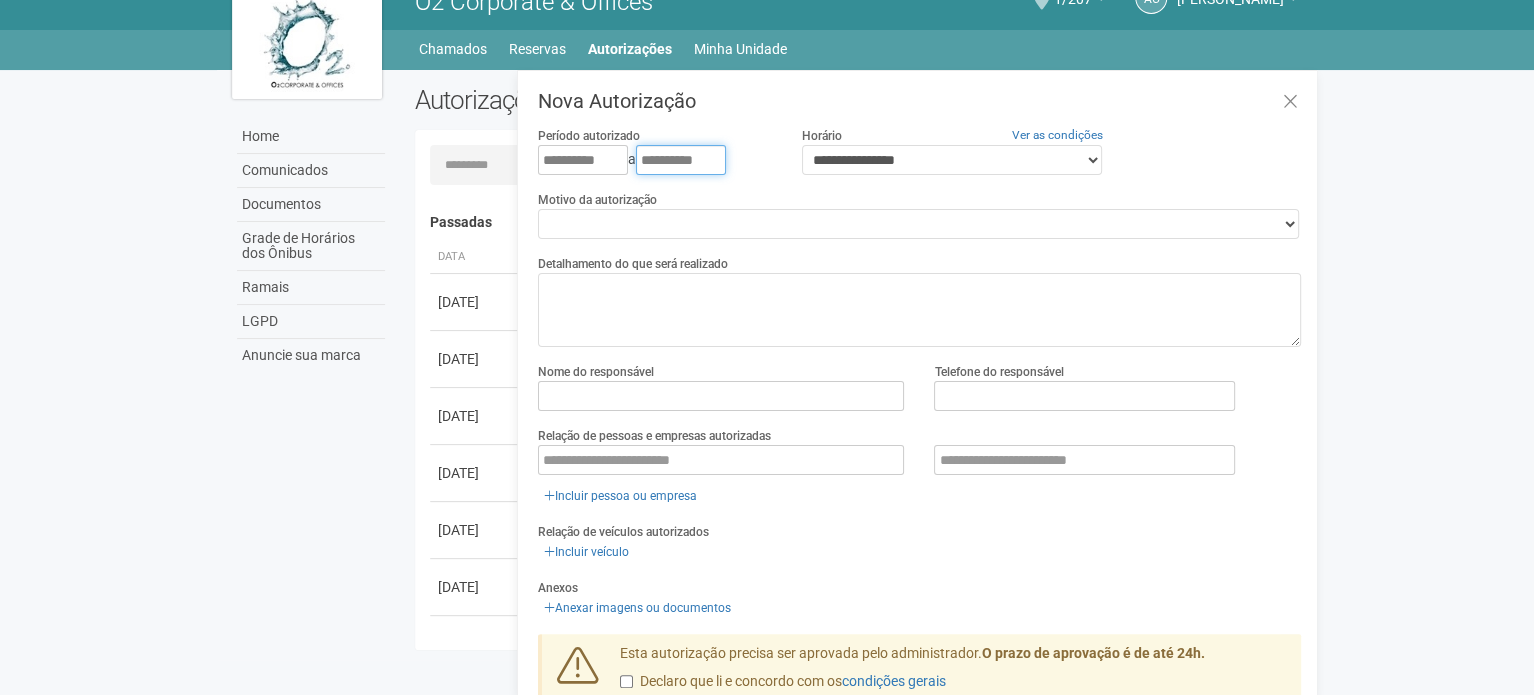 type on "**********" 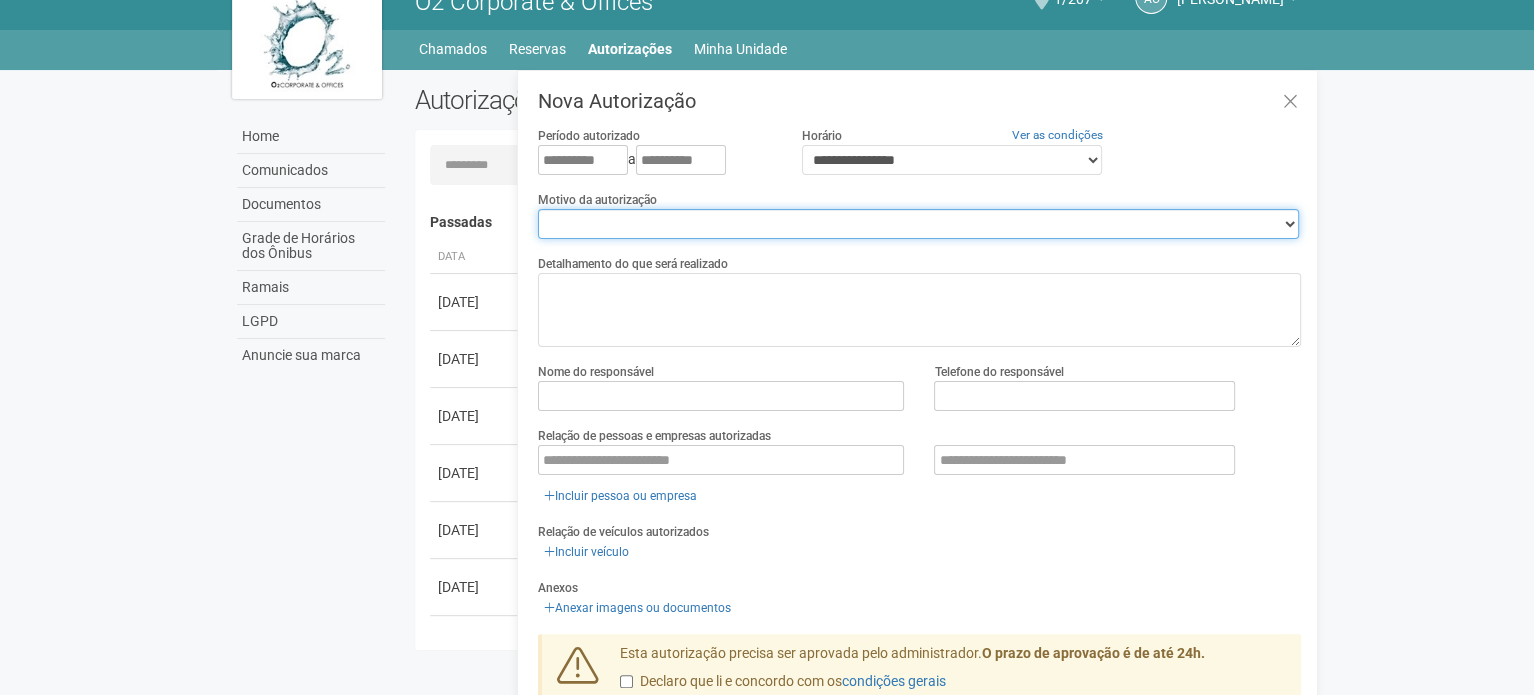 click on "**********" at bounding box center (918, 224) 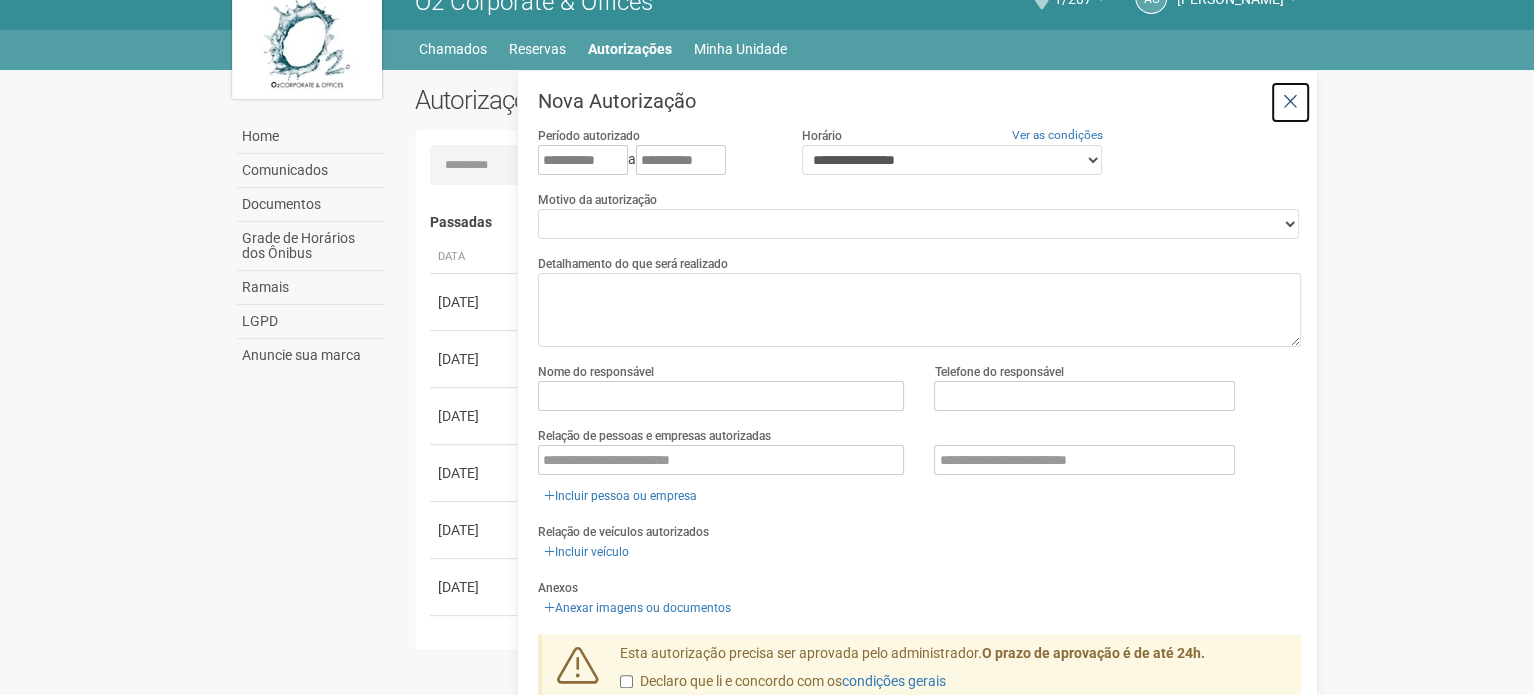 click at bounding box center [1290, 102] 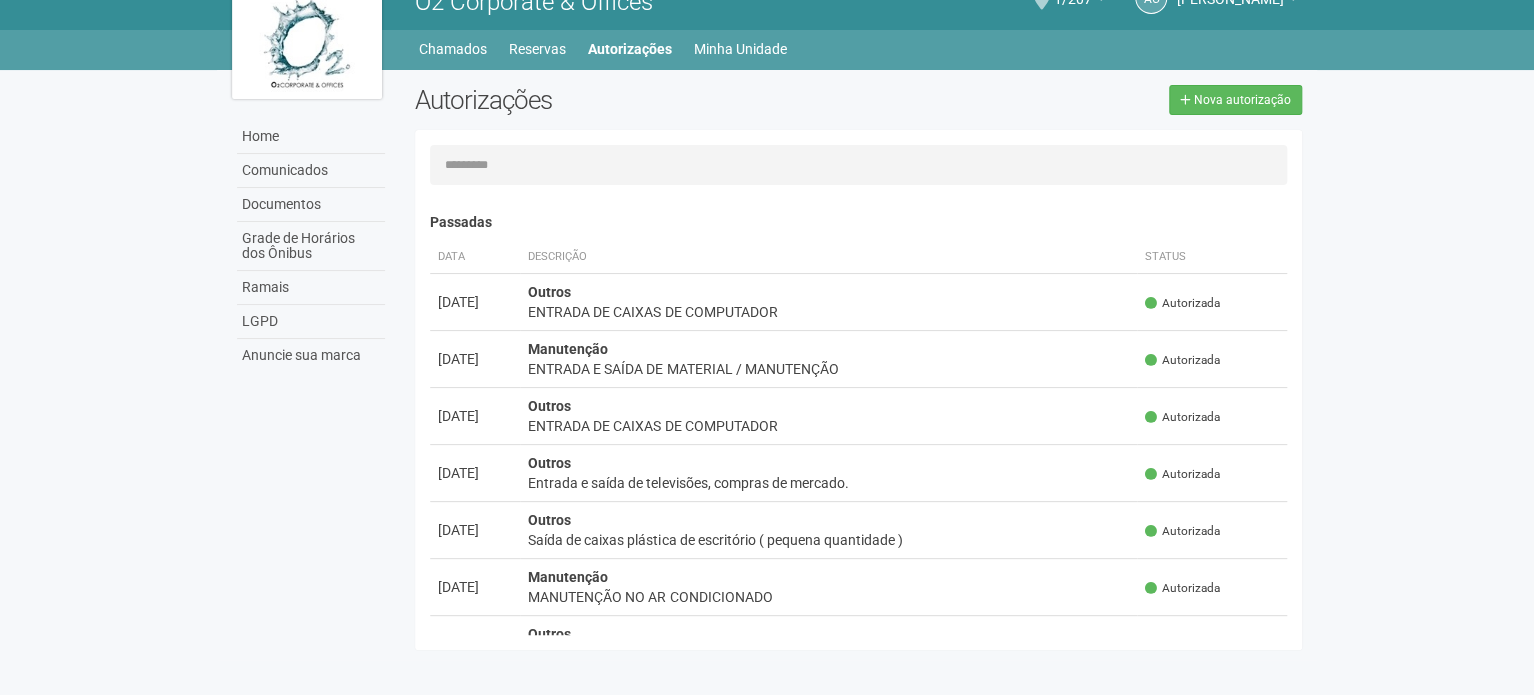 click on "Aguarde...
O2 Corporate & Offices
AC
Andréa Cunha
Andréa Cunha
compras@engeprat.com.br
Meu perfil
Alterar senha
Sair
1/207
Você está na unidade
1/207
Ir para a unidade
Home
Home
Comunicados
Documentos
Grade de Horários dos Ônibus
Ramais
LGPD
Anuncie sua marca
Chamados Reservas" at bounding box center (767, 316) 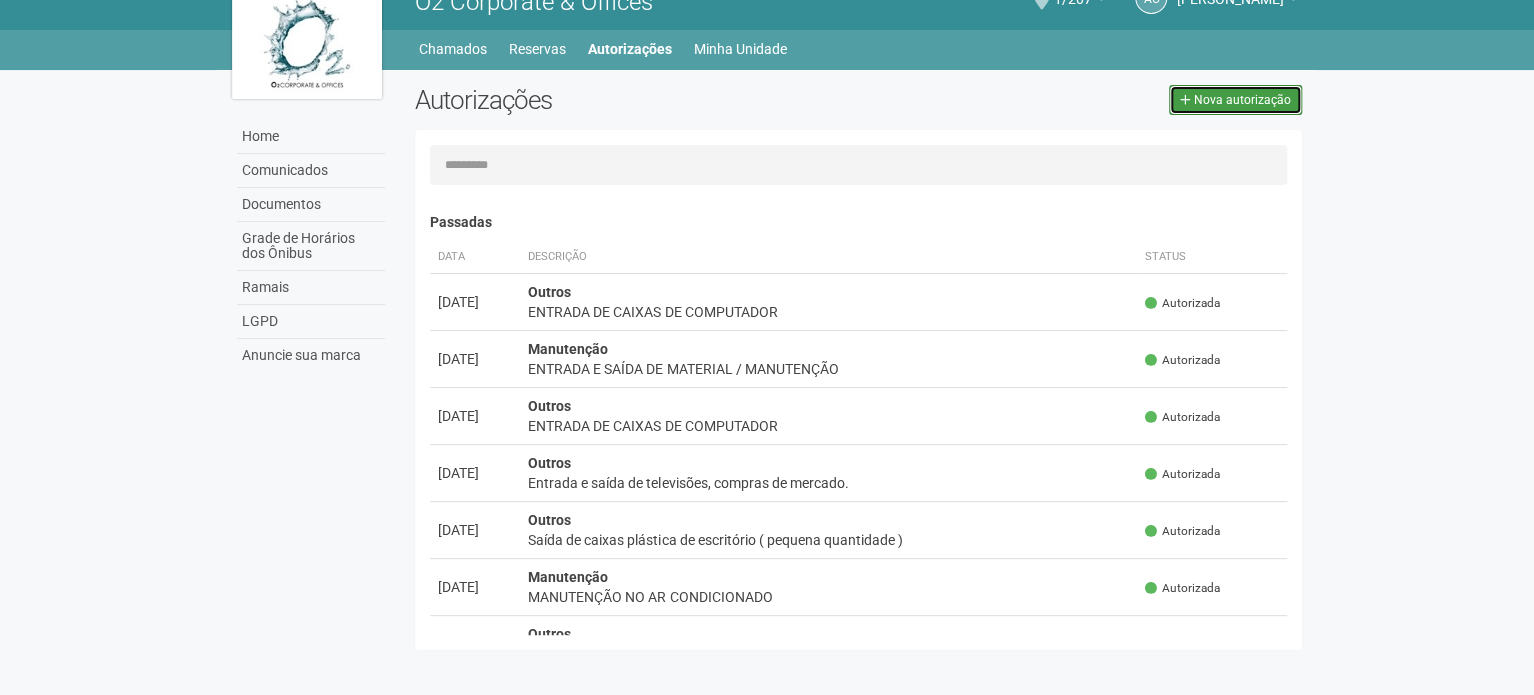 click on "Nova autorização" at bounding box center [1242, 100] 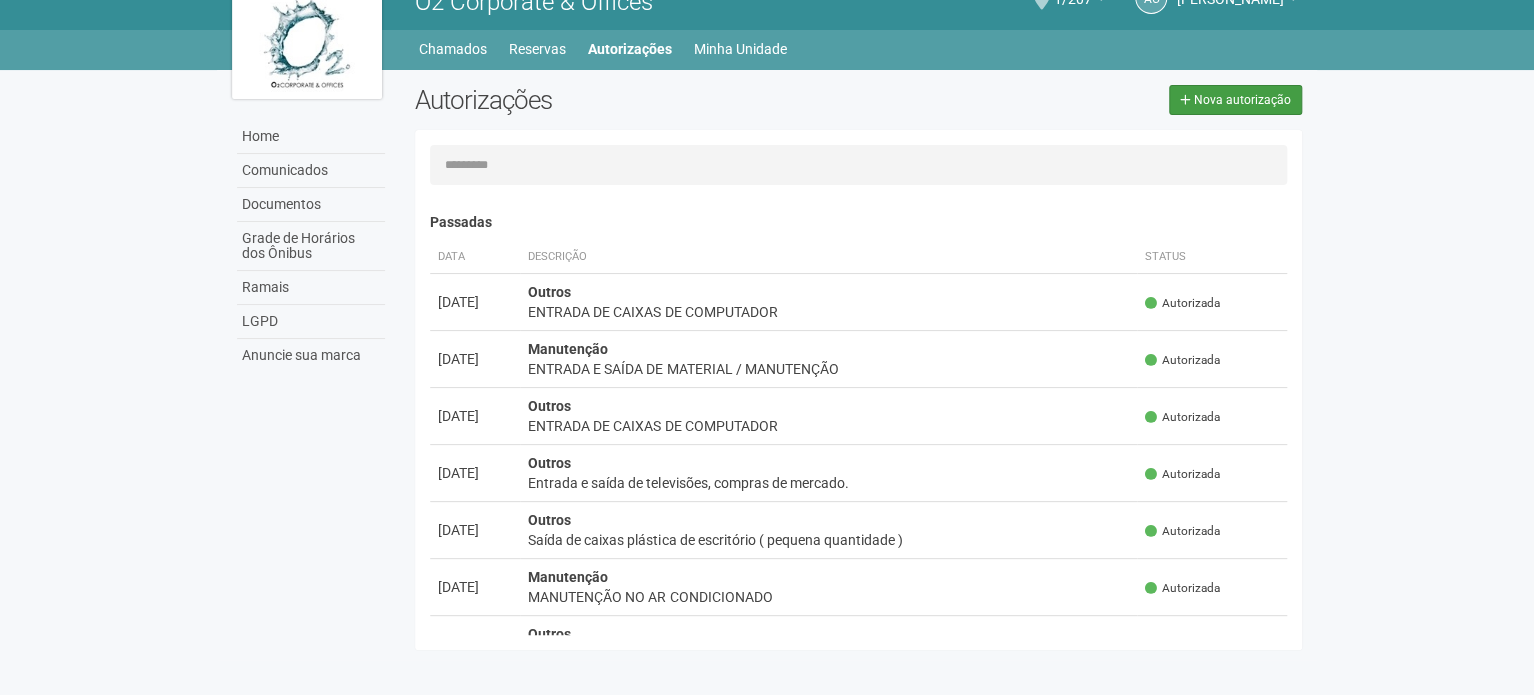 type 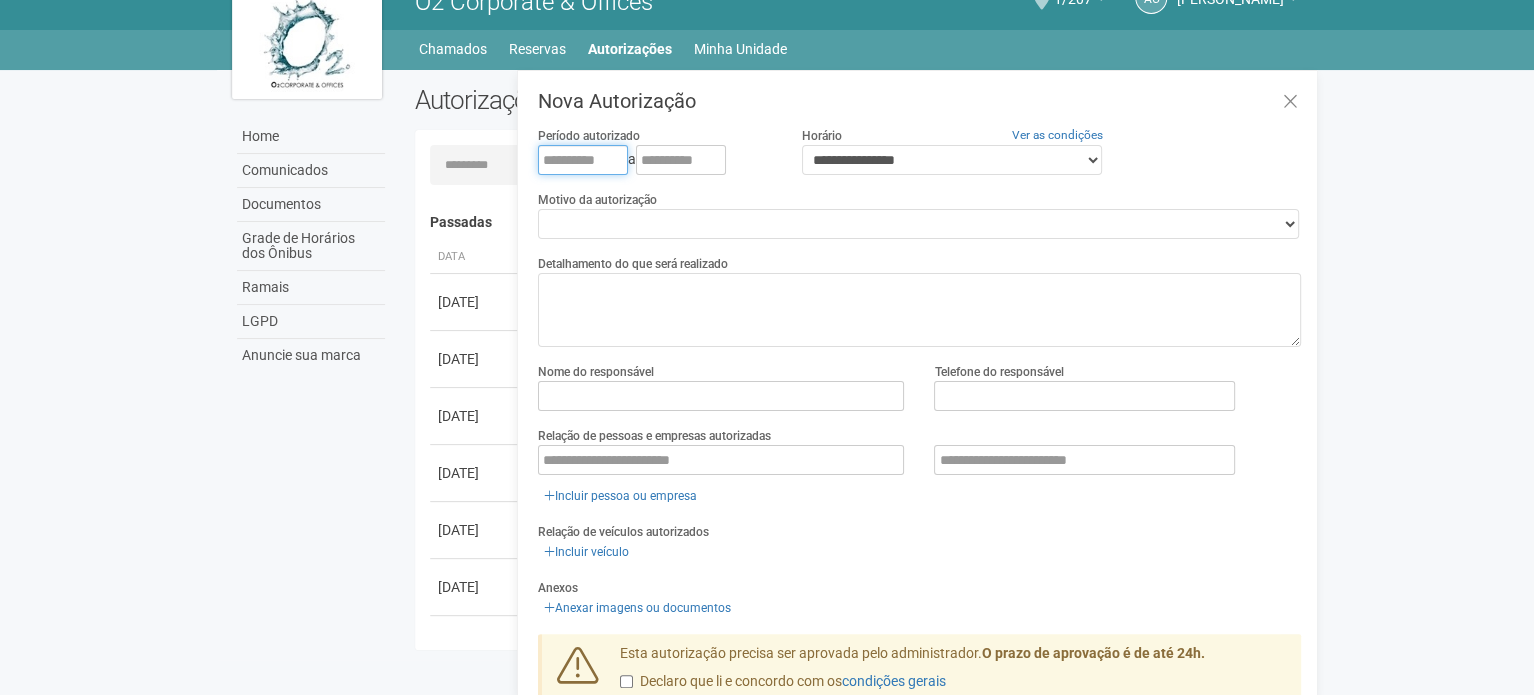 click at bounding box center [583, 160] 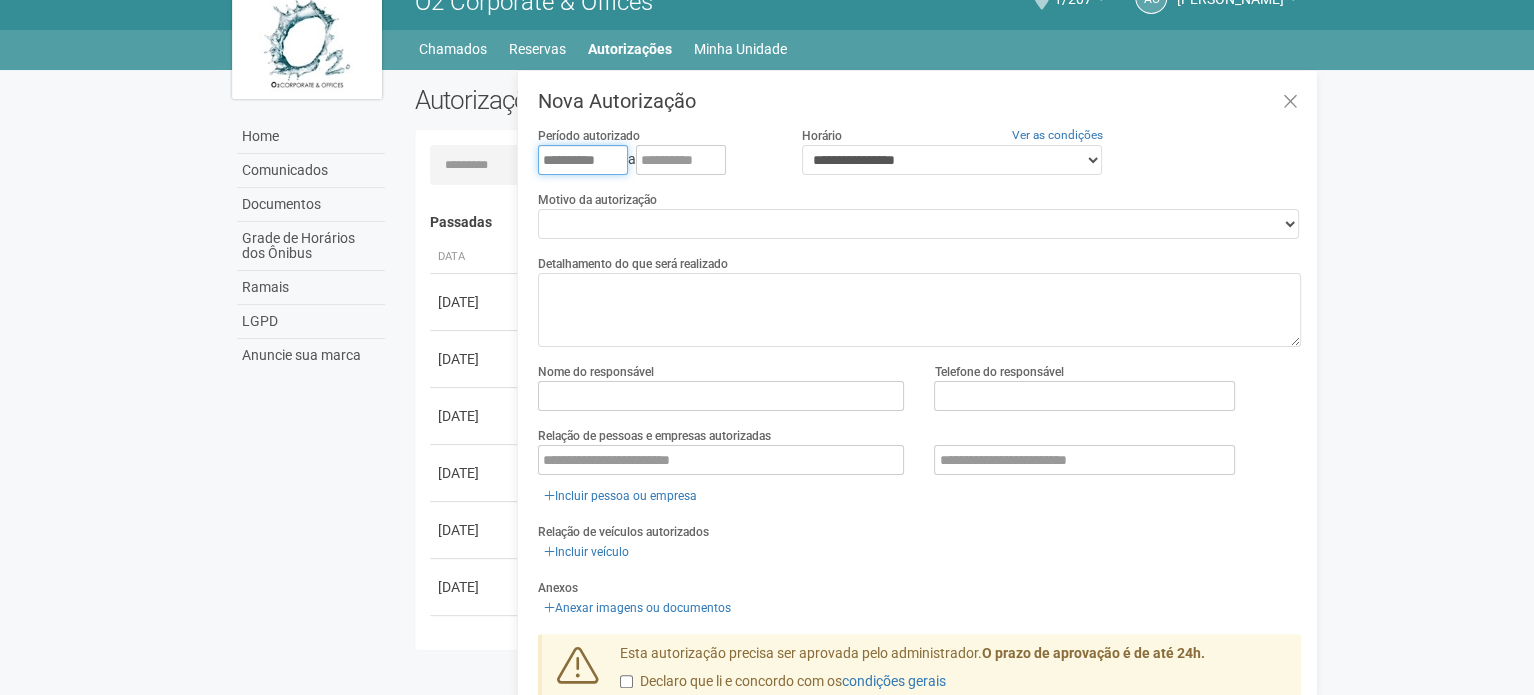type on "**********" 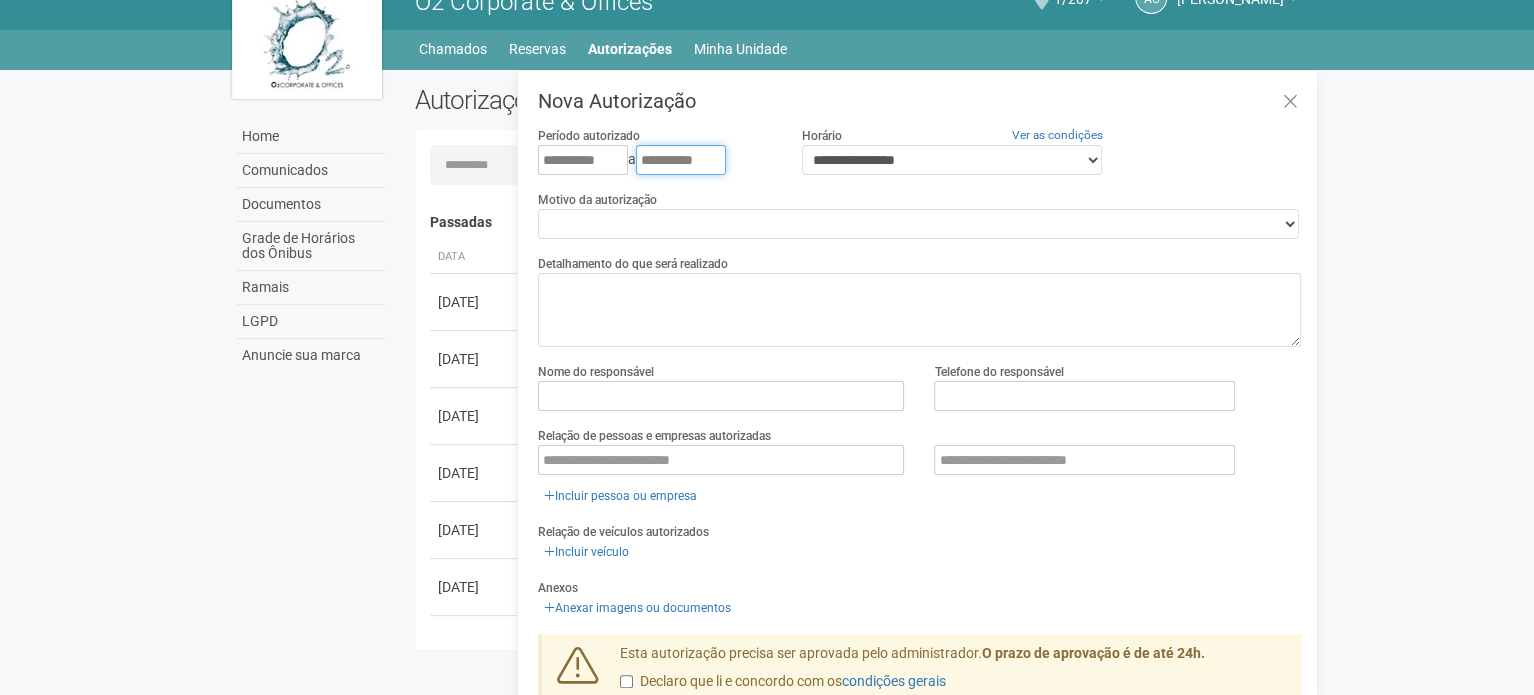 type on "**********" 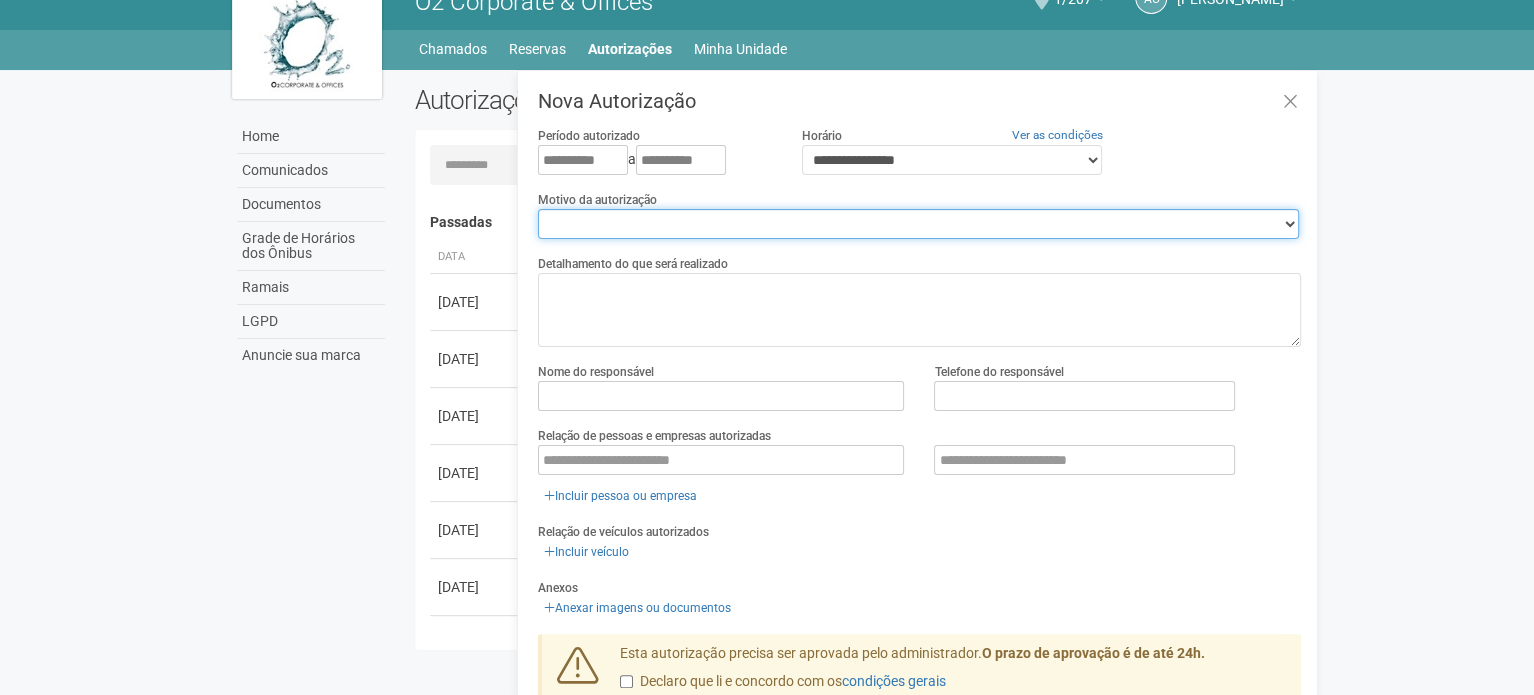 click on "**********" at bounding box center [918, 224] 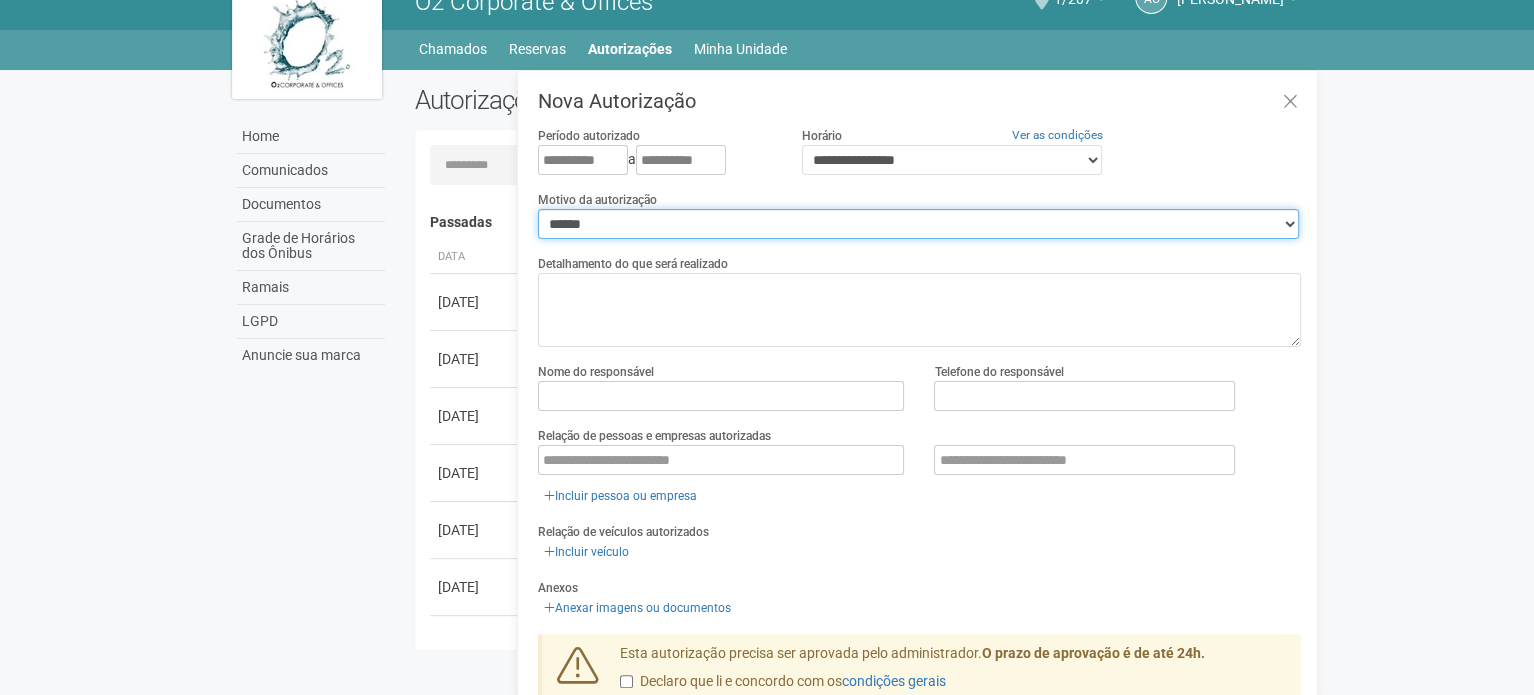 click on "**********" at bounding box center (918, 224) 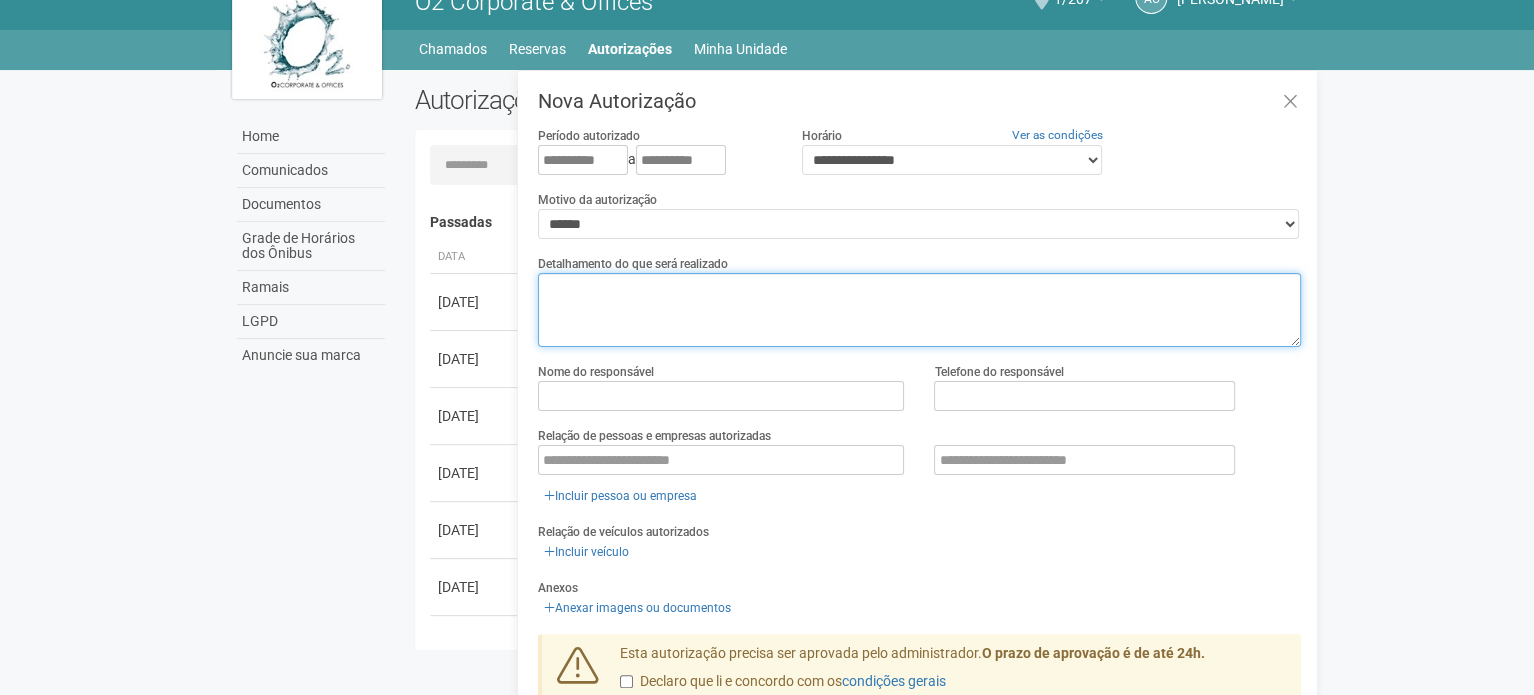 click at bounding box center (919, 310) 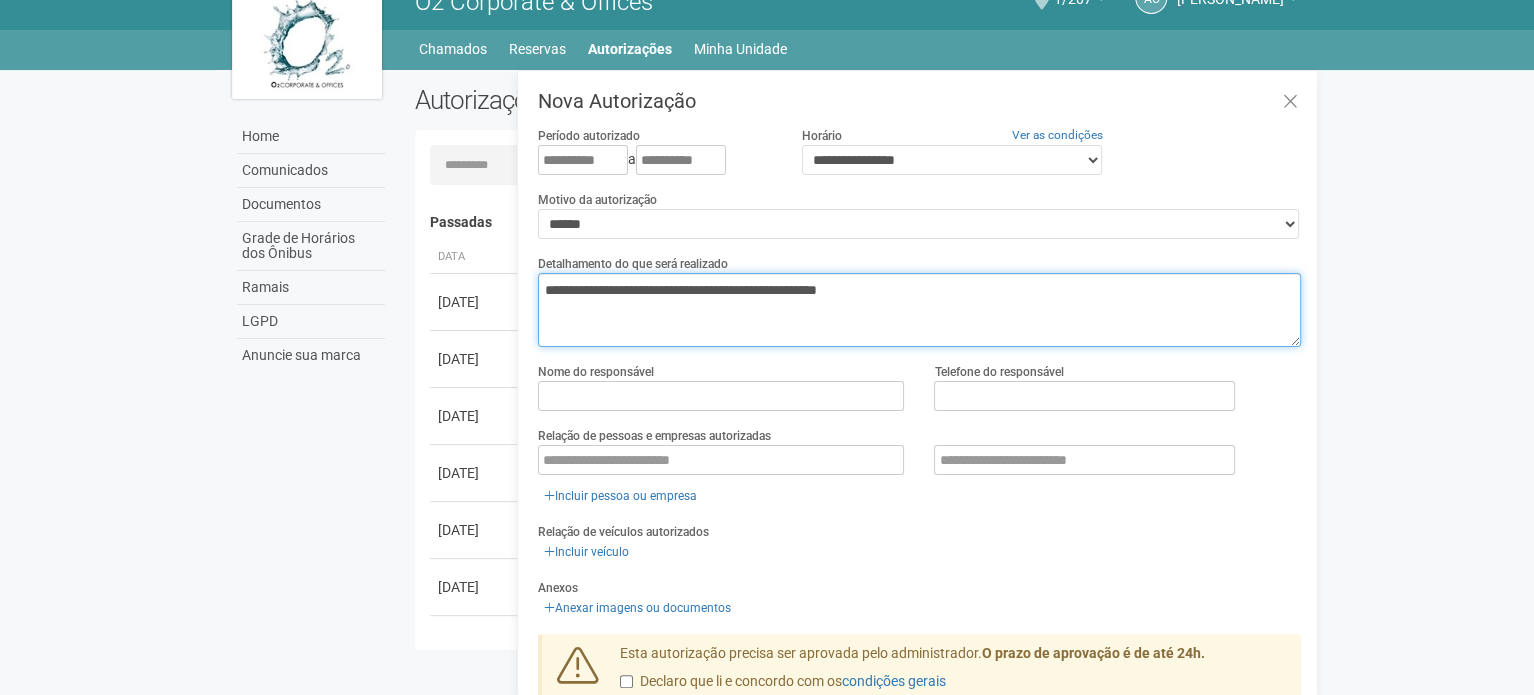 type on "**********" 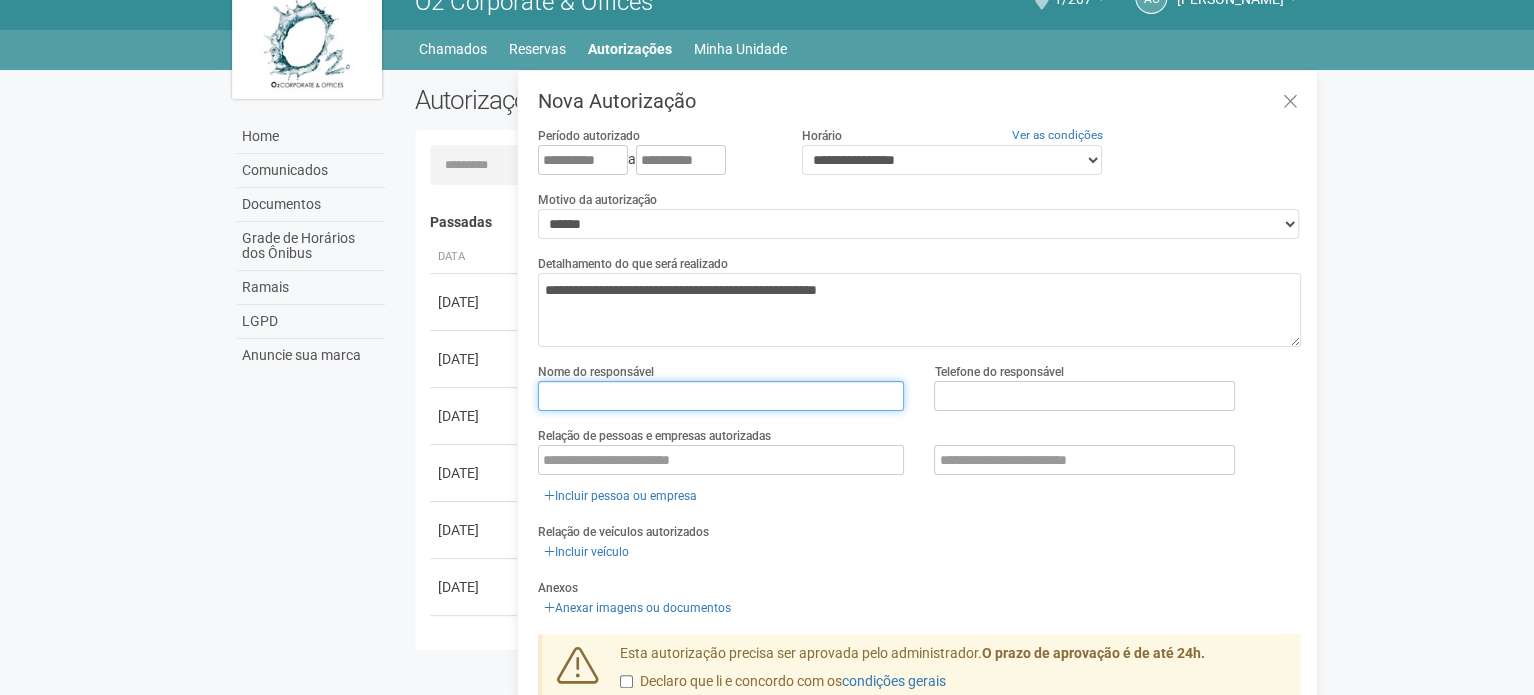click at bounding box center [721, 396] 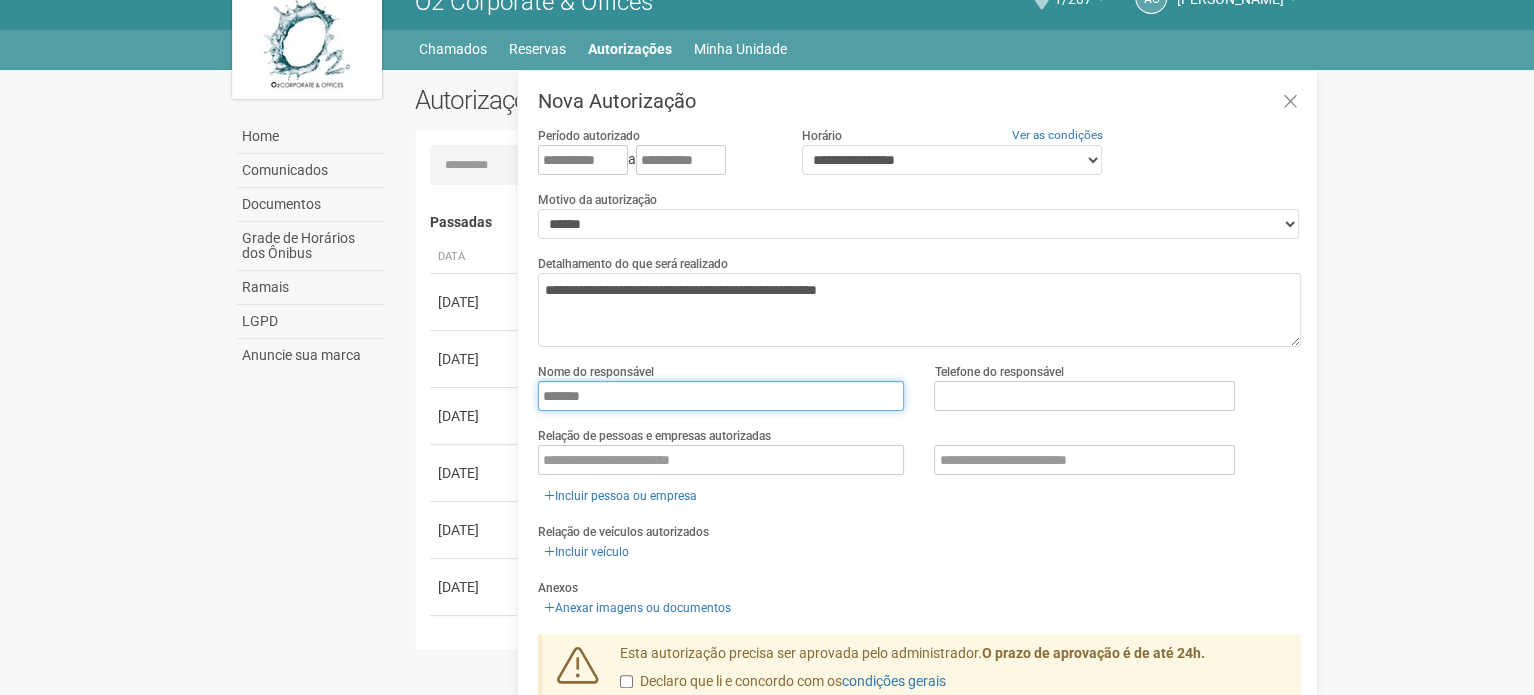 type on "*******" 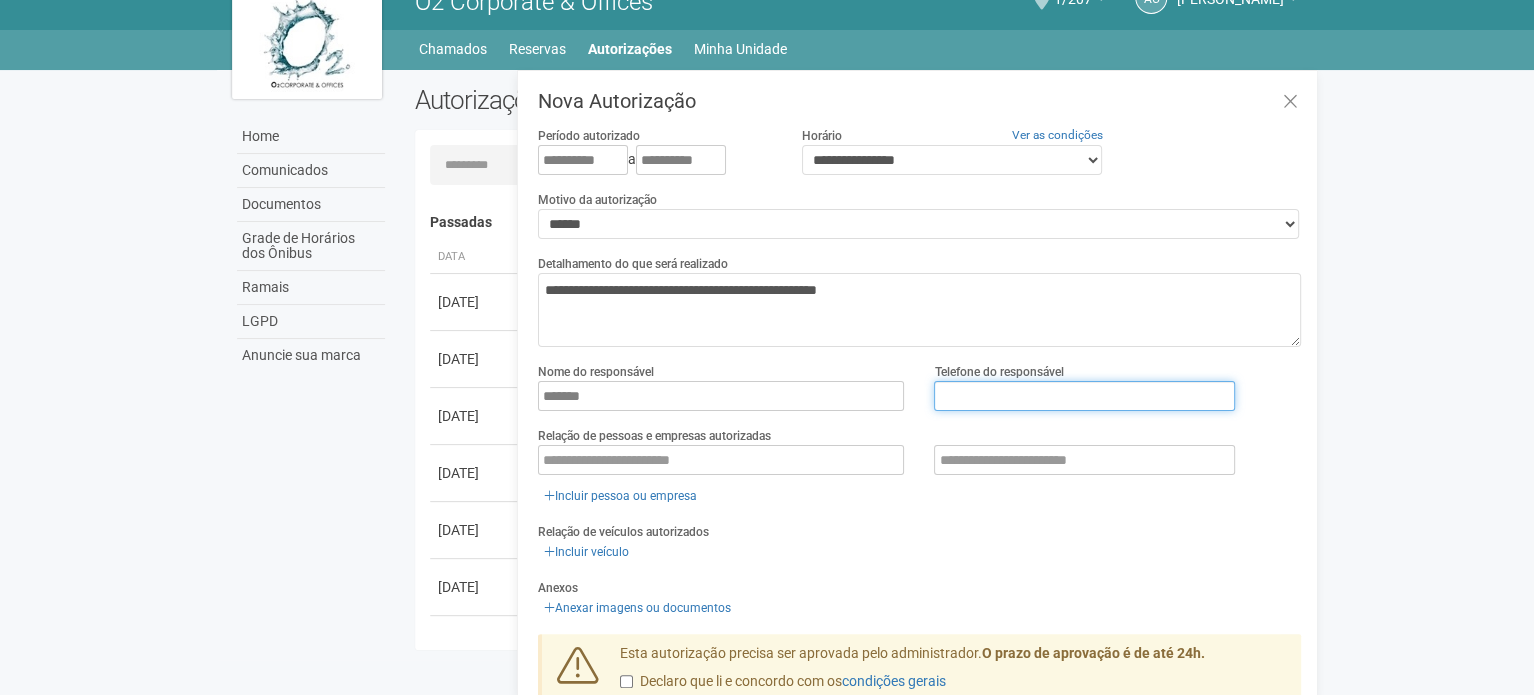 click at bounding box center (1084, 396) 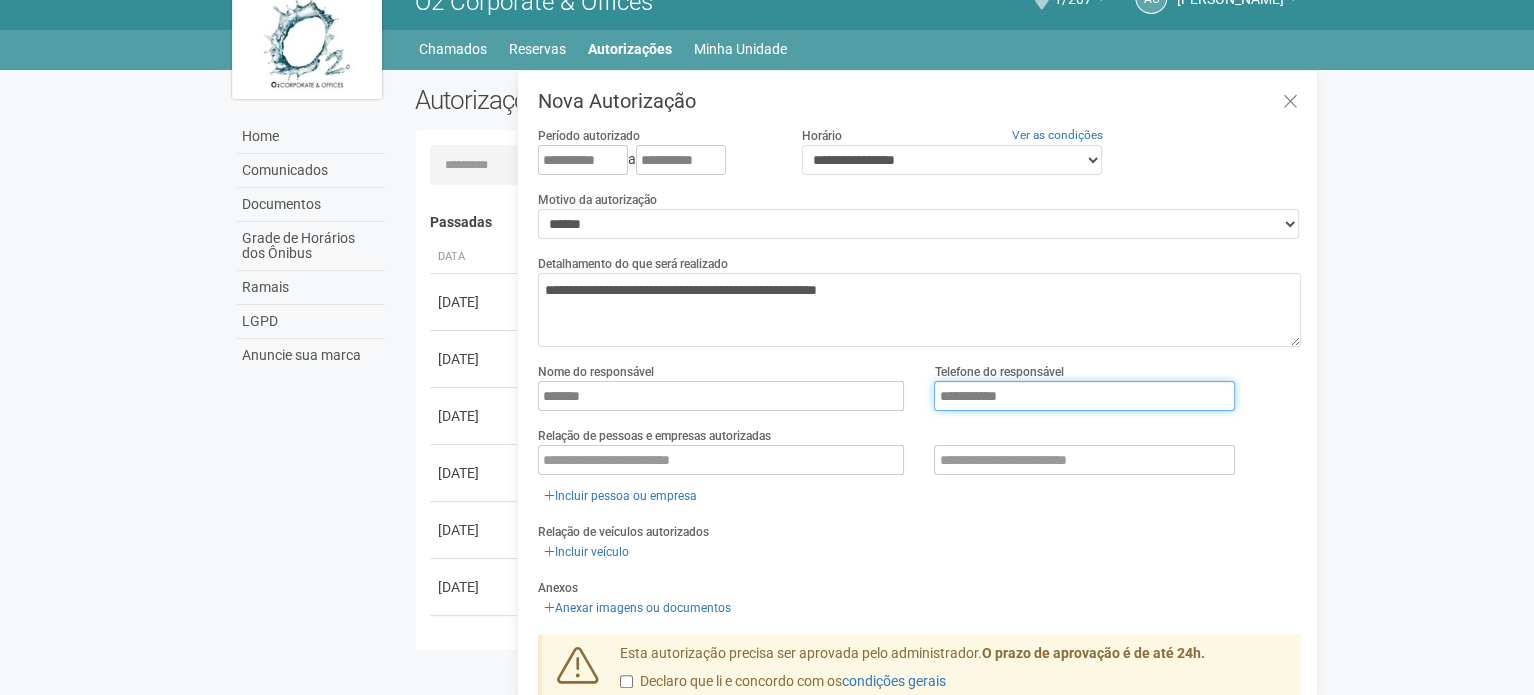 type on "**********" 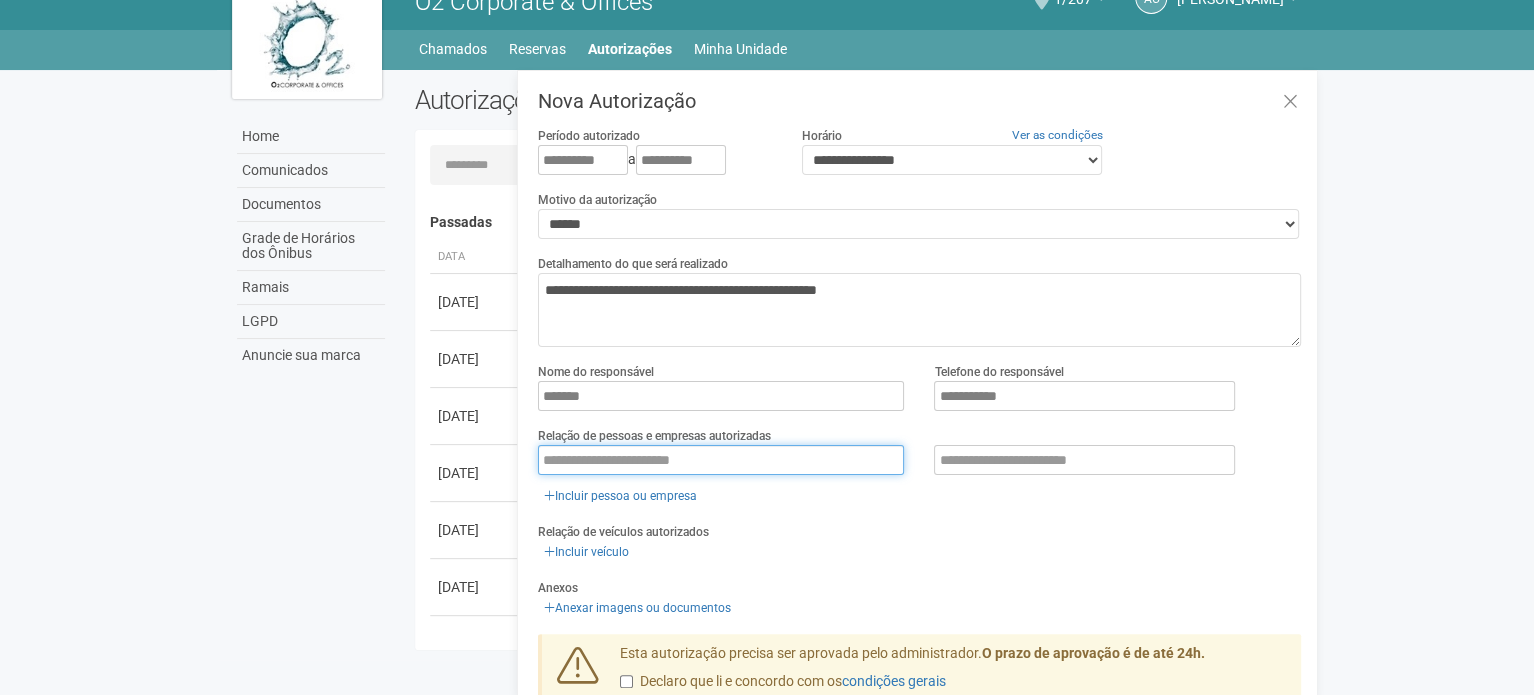 click at bounding box center (721, 460) 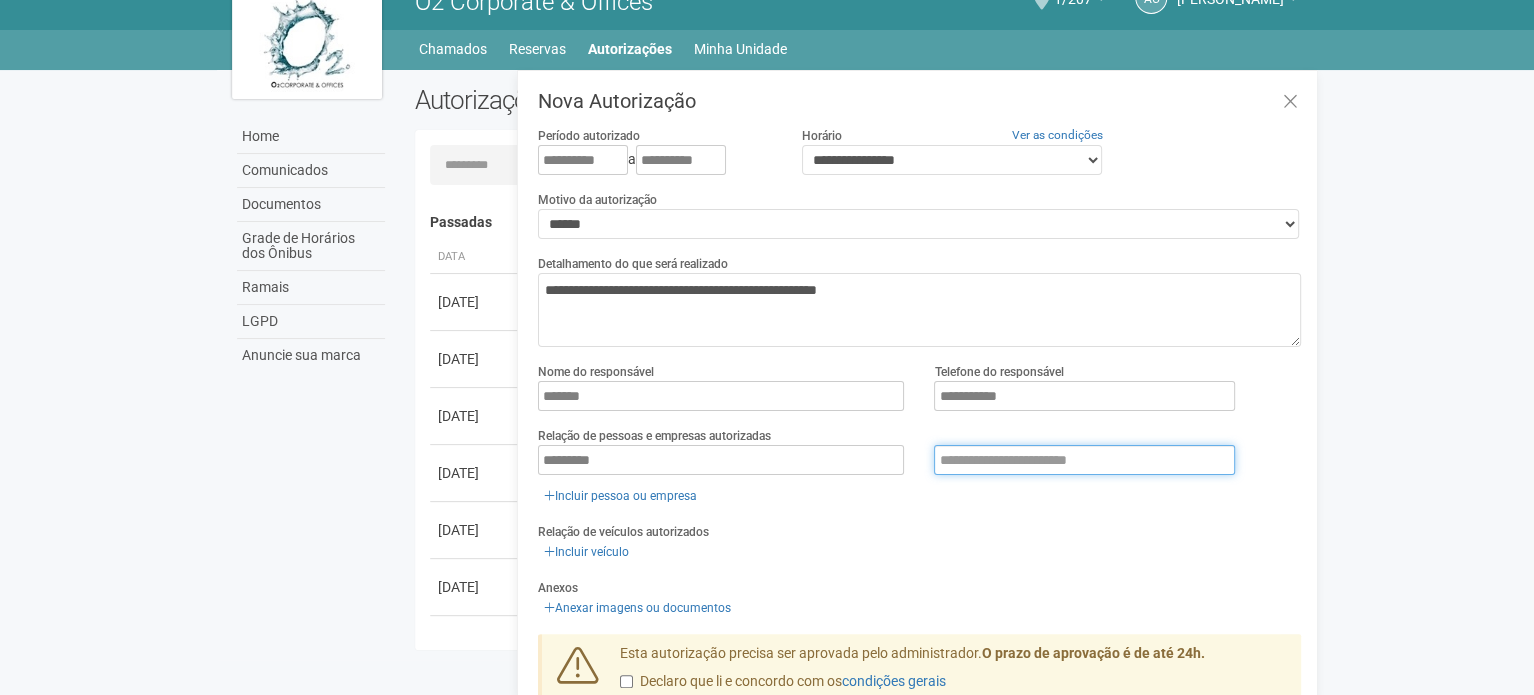 click at bounding box center [1084, 460] 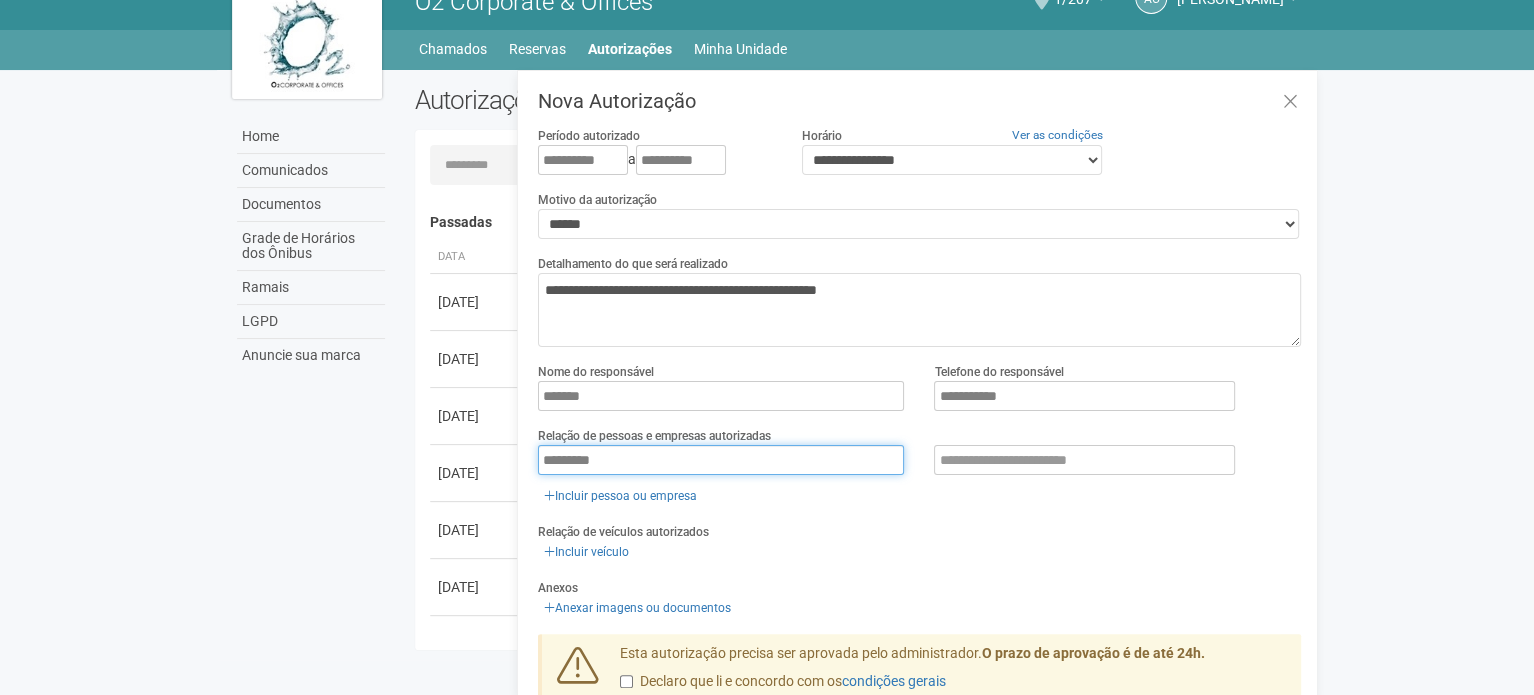click on "********" at bounding box center [721, 460] 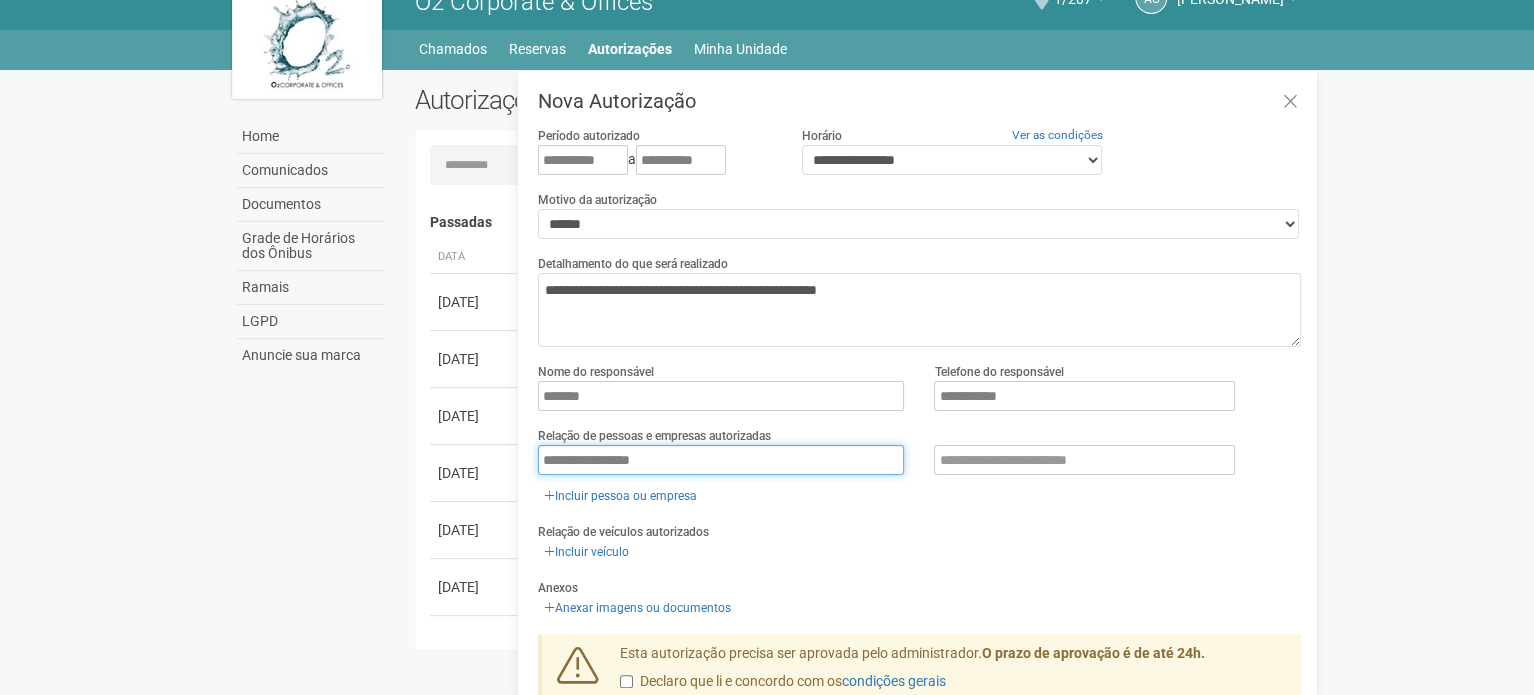 type on "**********" 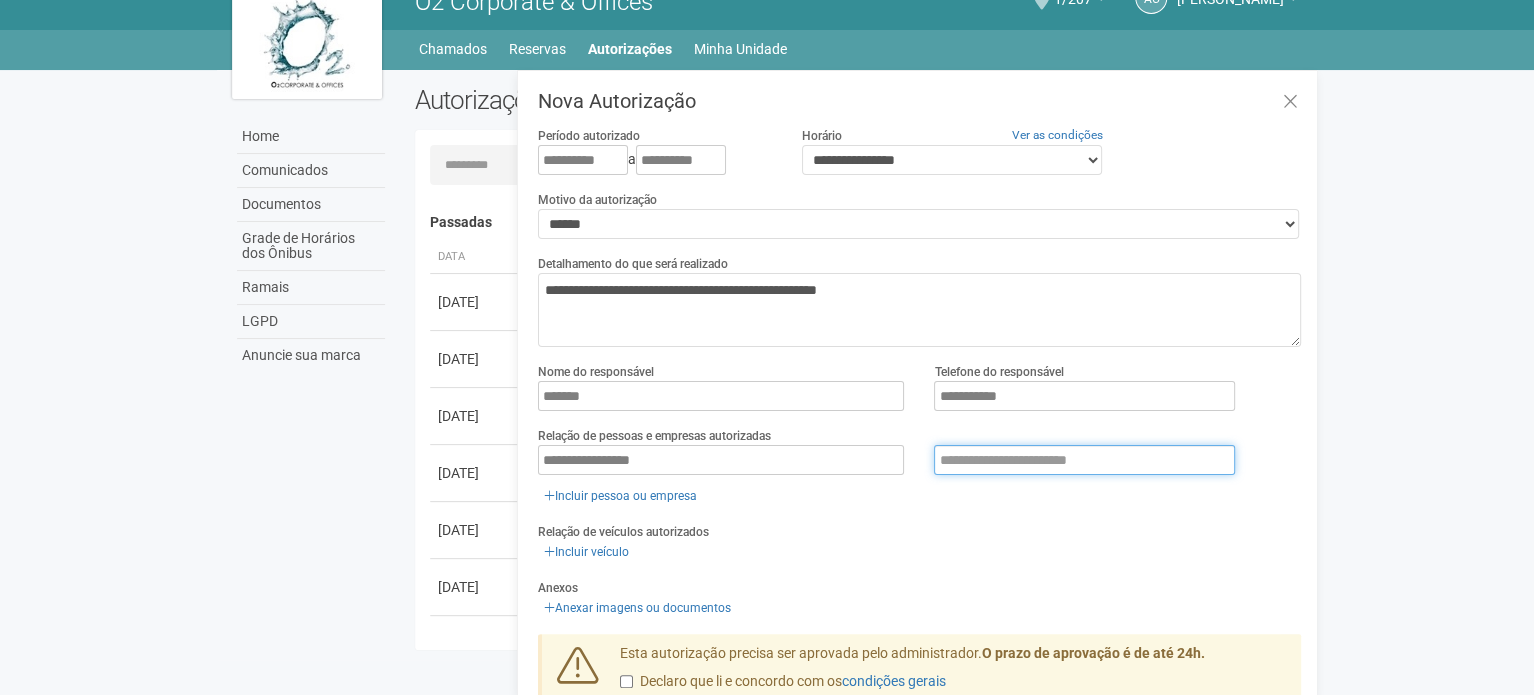 click at bounding box center [1084, 460] 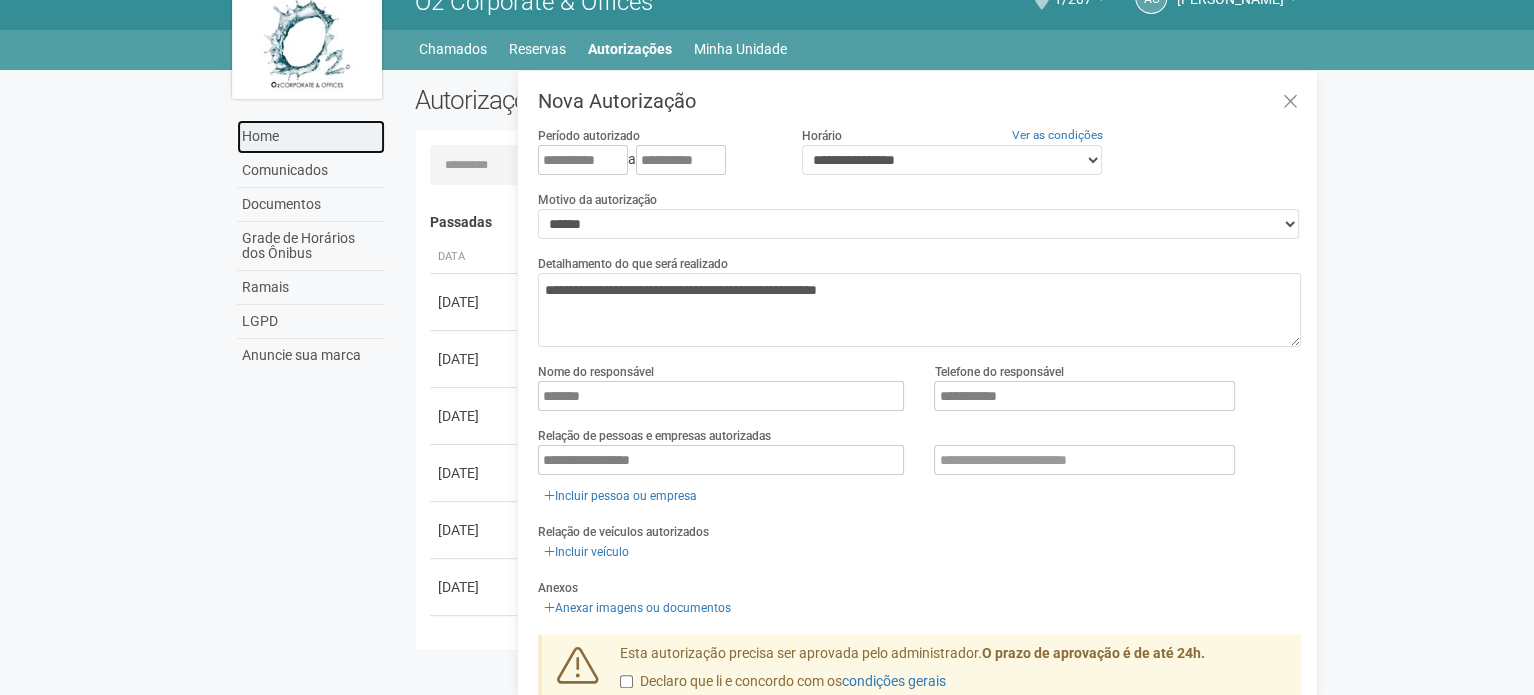 click on "Home" at bounding box center (311, 137) 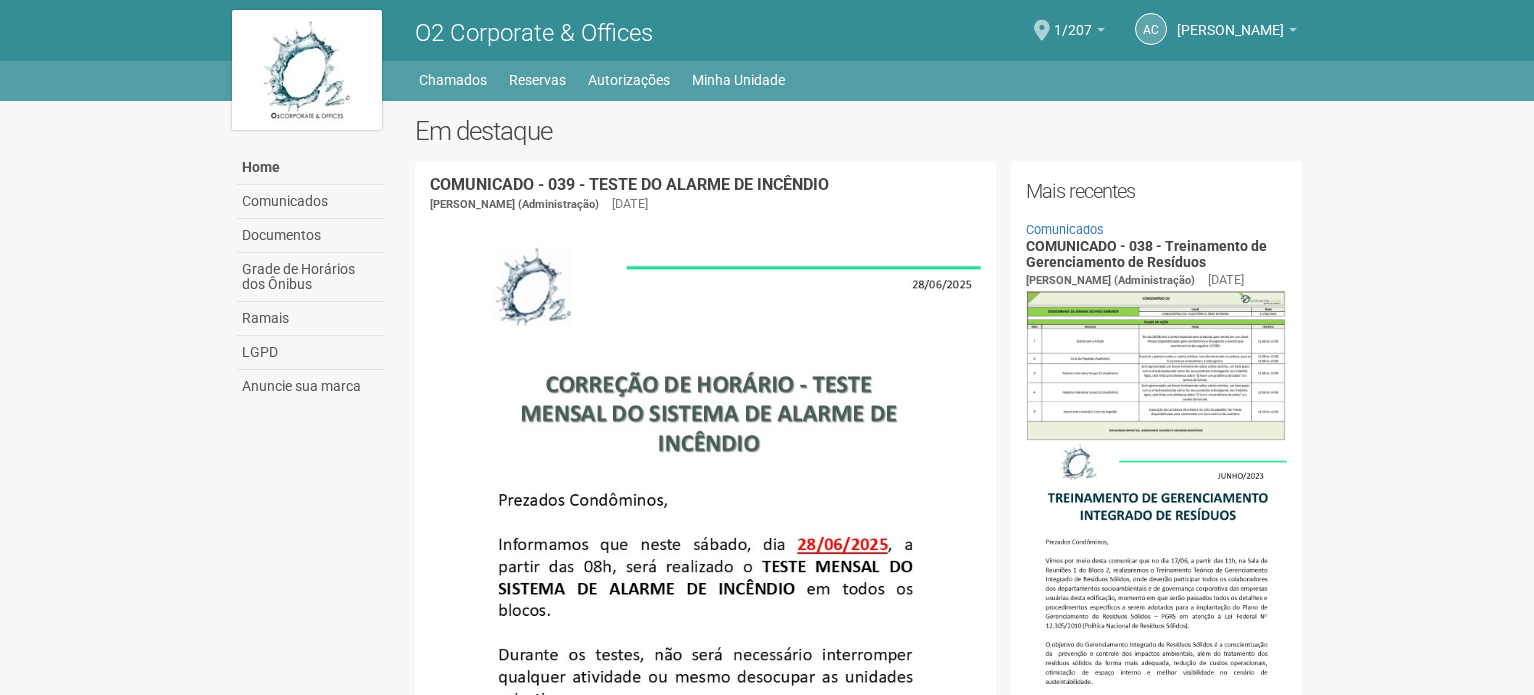 scroll, scrollTop: 0, scrollLeft: 0, axis: both 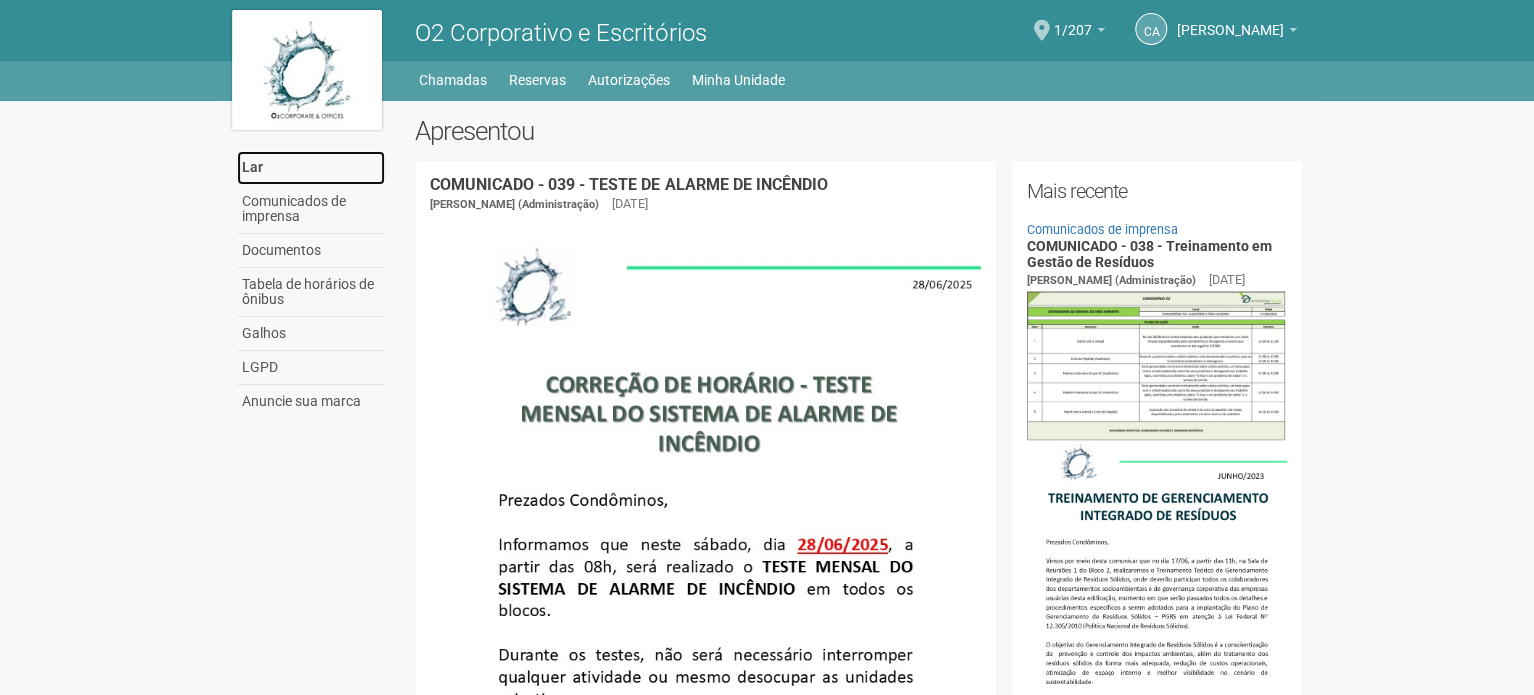 click on "Lar" at bounding box center [311, 168] 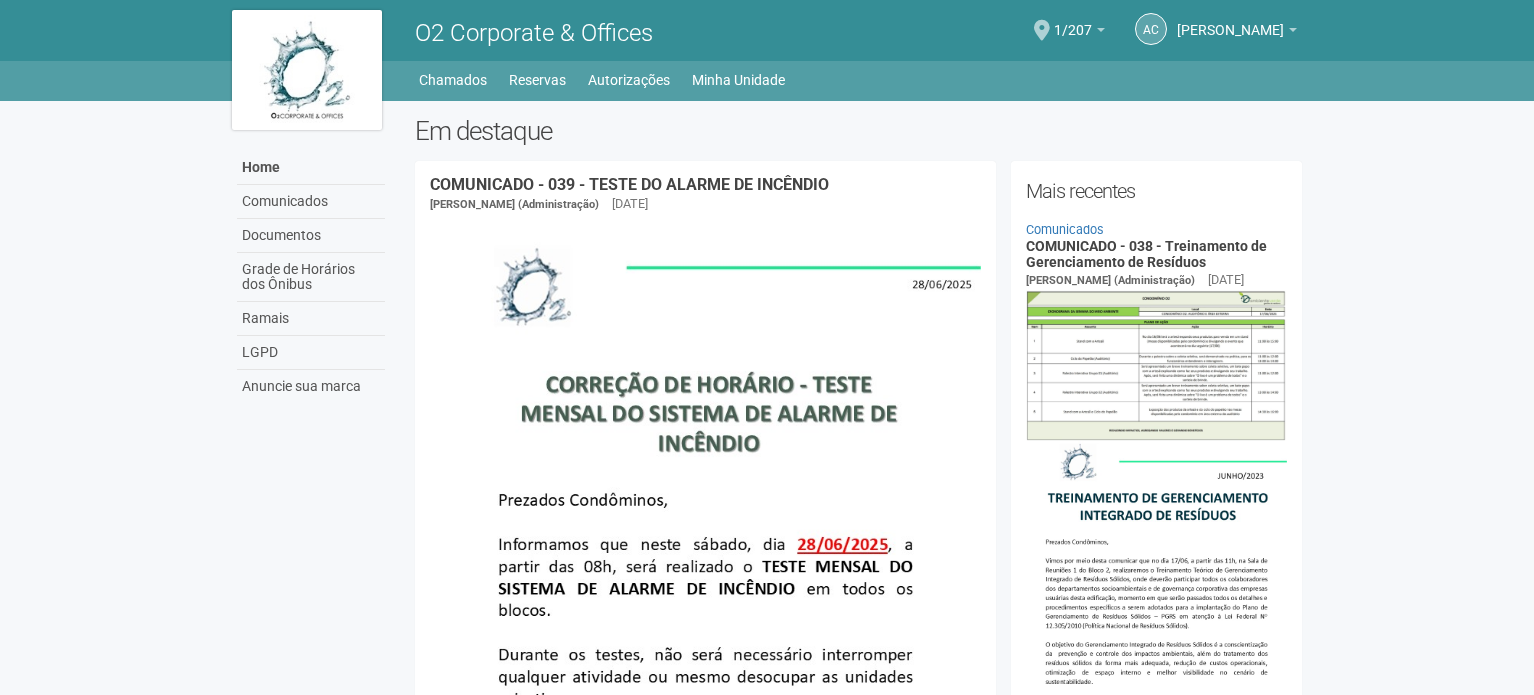scroll, scrollTop: 0, scrollLeft: 0, axis: both 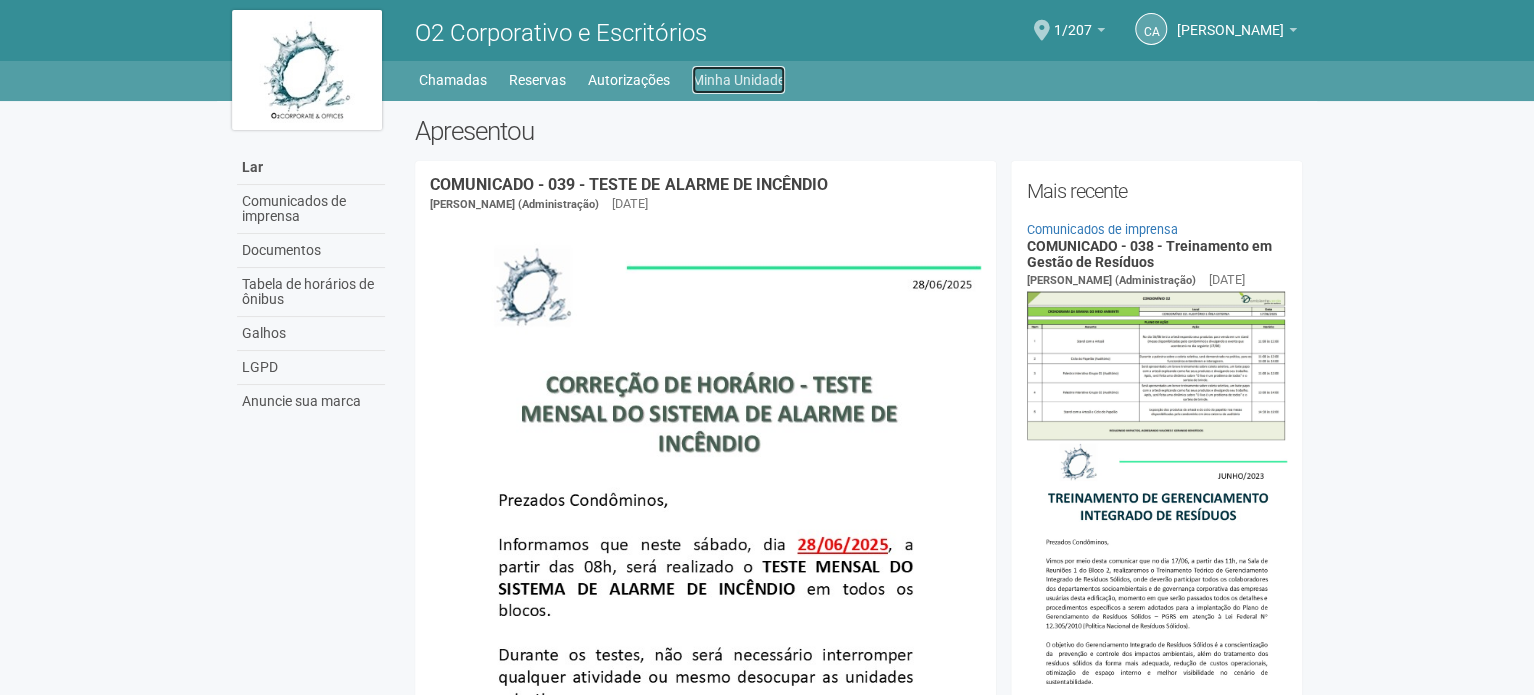 click on "Minha Unidade" at bounding box center (738, 80) 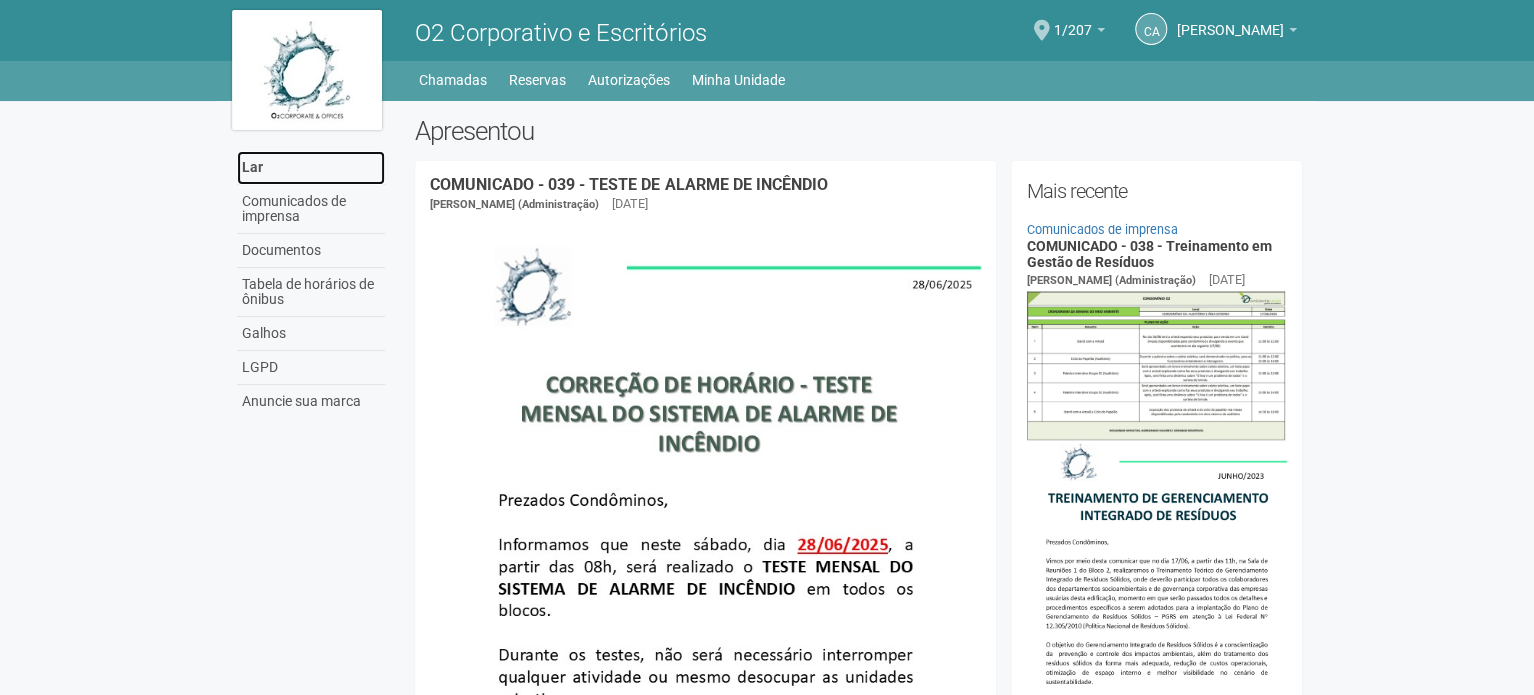 click on "Lar" at bounding box center [252, 167] 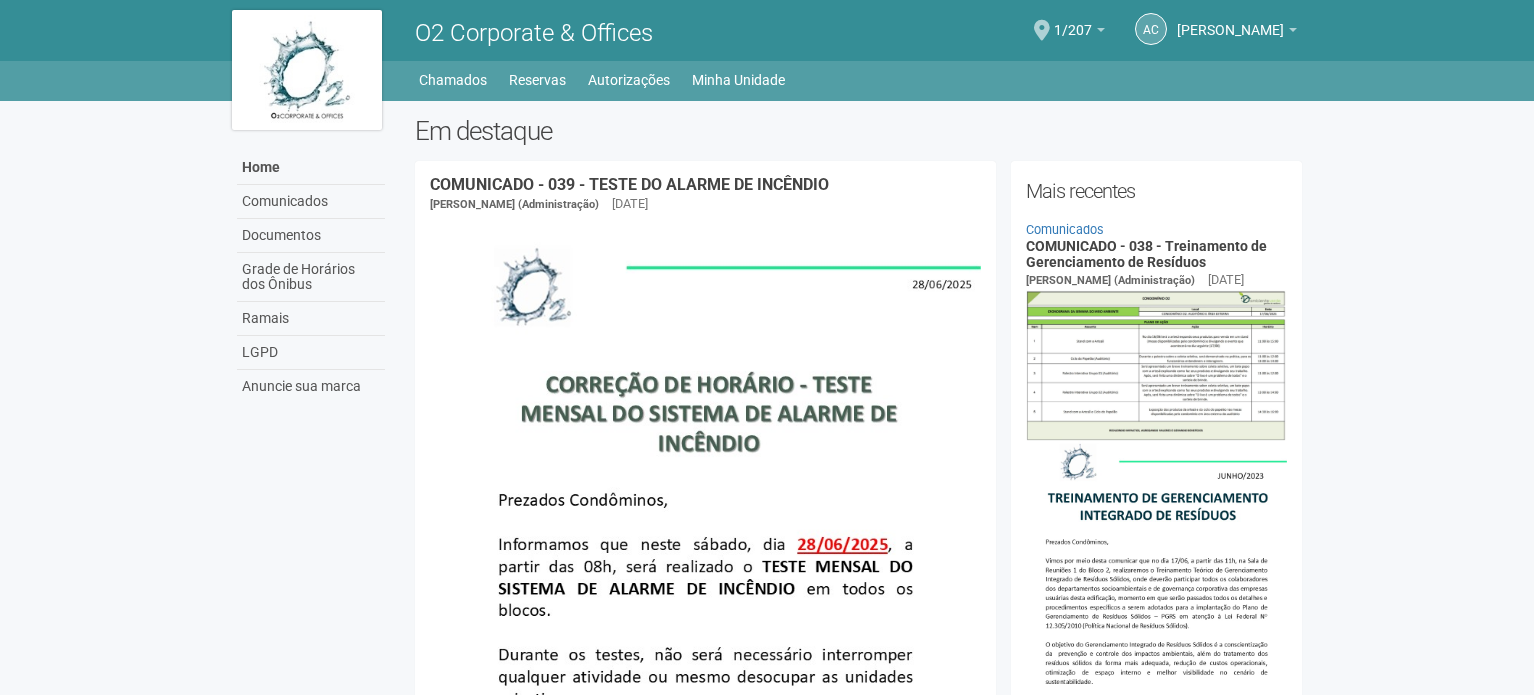 scroll, scrollTop: 0, scrollLeft: 0, axis: both 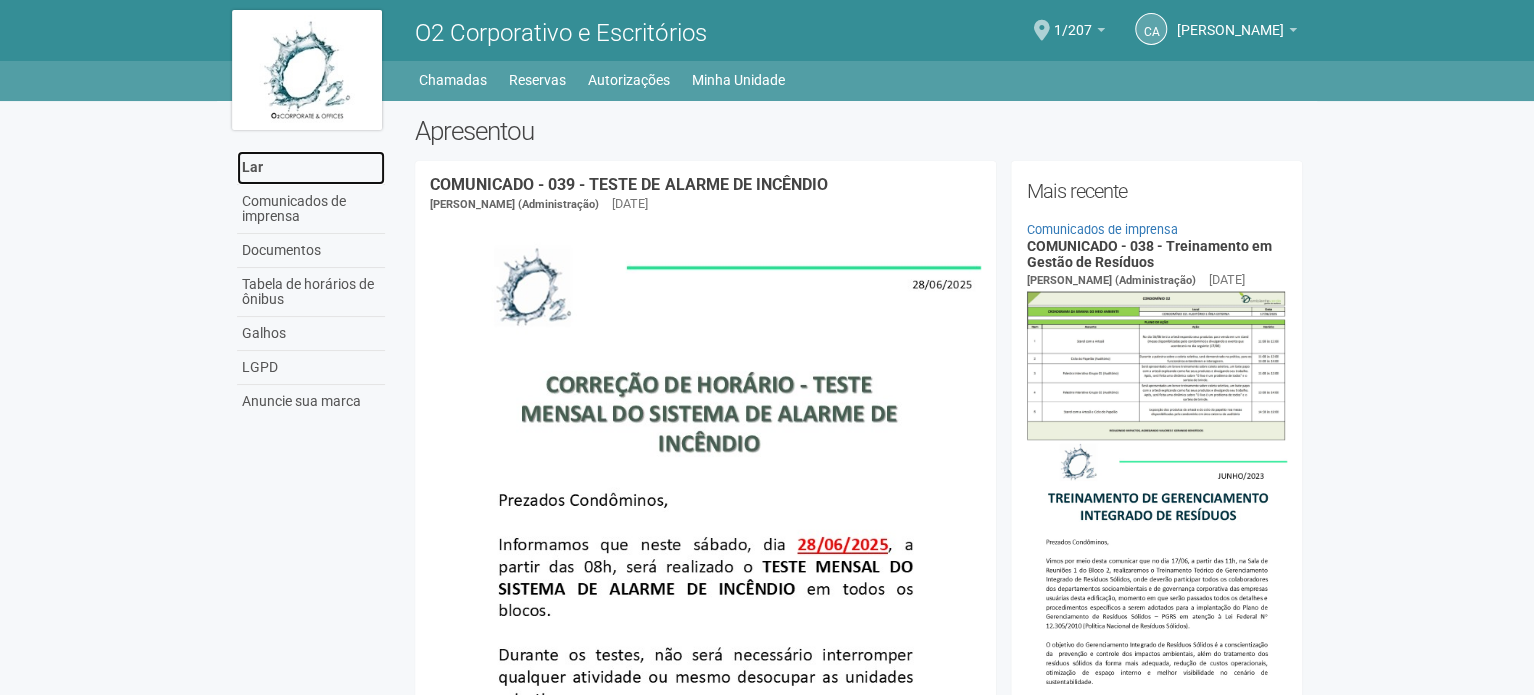 click on "Lar" at bounding box center (252, 167) 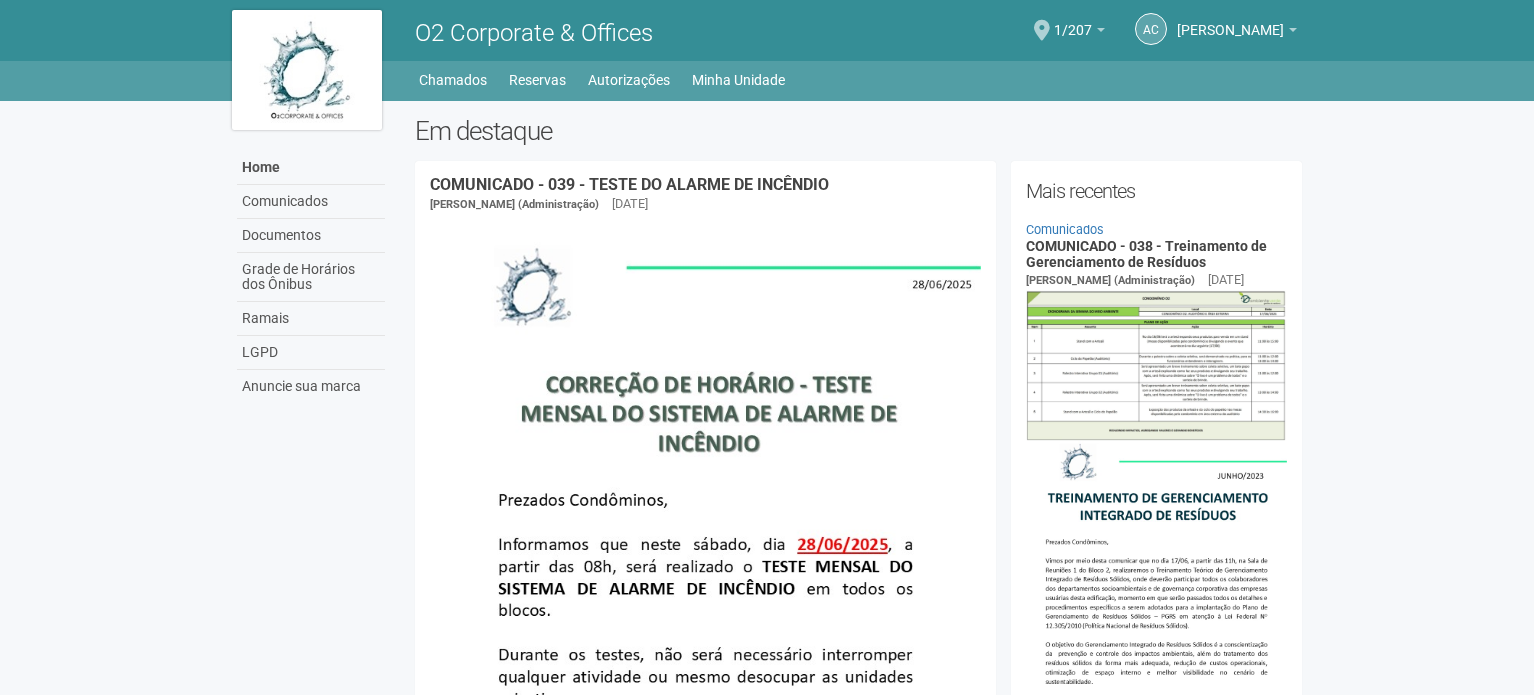 scroll, scrollTop: 0, scrollLeft: 0, axis: both 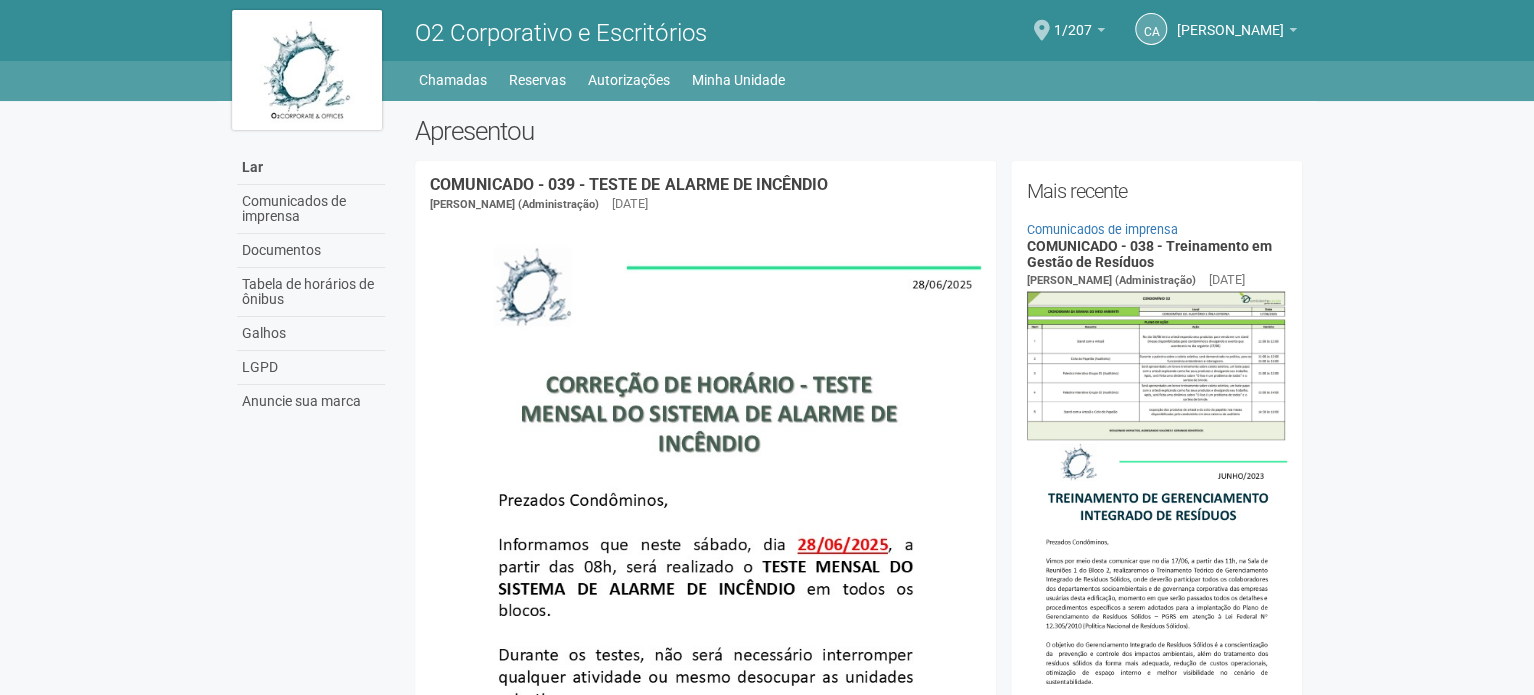 click on "O2 Corporativo e Escritórios
CA
[PERSON_NAME]
[PERSON_NAME]
[EMAIL_ADDRESS][DOMAIN_NAME]
Meu perfil
Alterar a senha
[GEOGRAPHIC_DATA]
1/207
Você está na unidade.
1/207
Ir para a unidade
Lar
Lar
Comunicados de imprensa
Documentos
Tabela de horários de ônibus
[GEOGRAPHIC_DATA]
LGPD
Anuncie sua marca
[GEOGRAPHIC_DATA]" at bounding box center (767, 50) 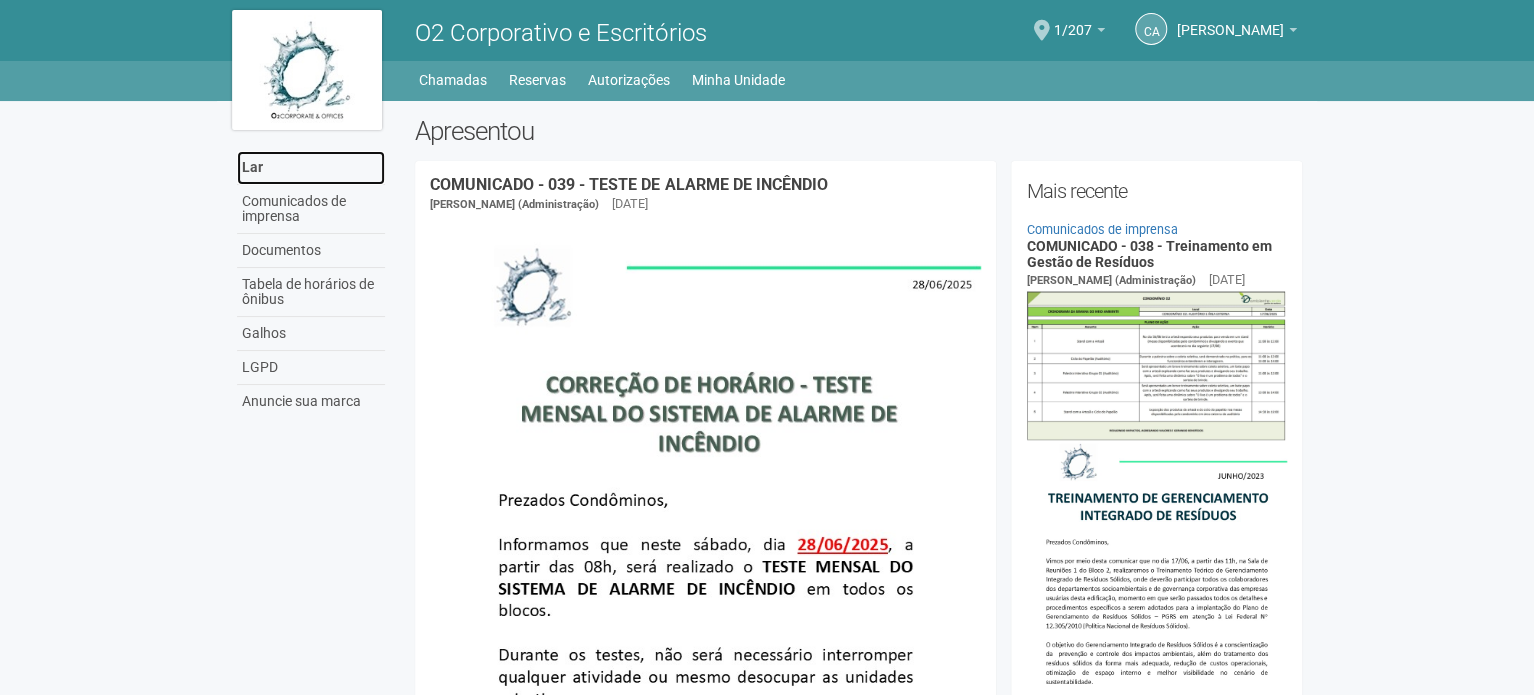click on "Lar" at bounding box center (252, 167) 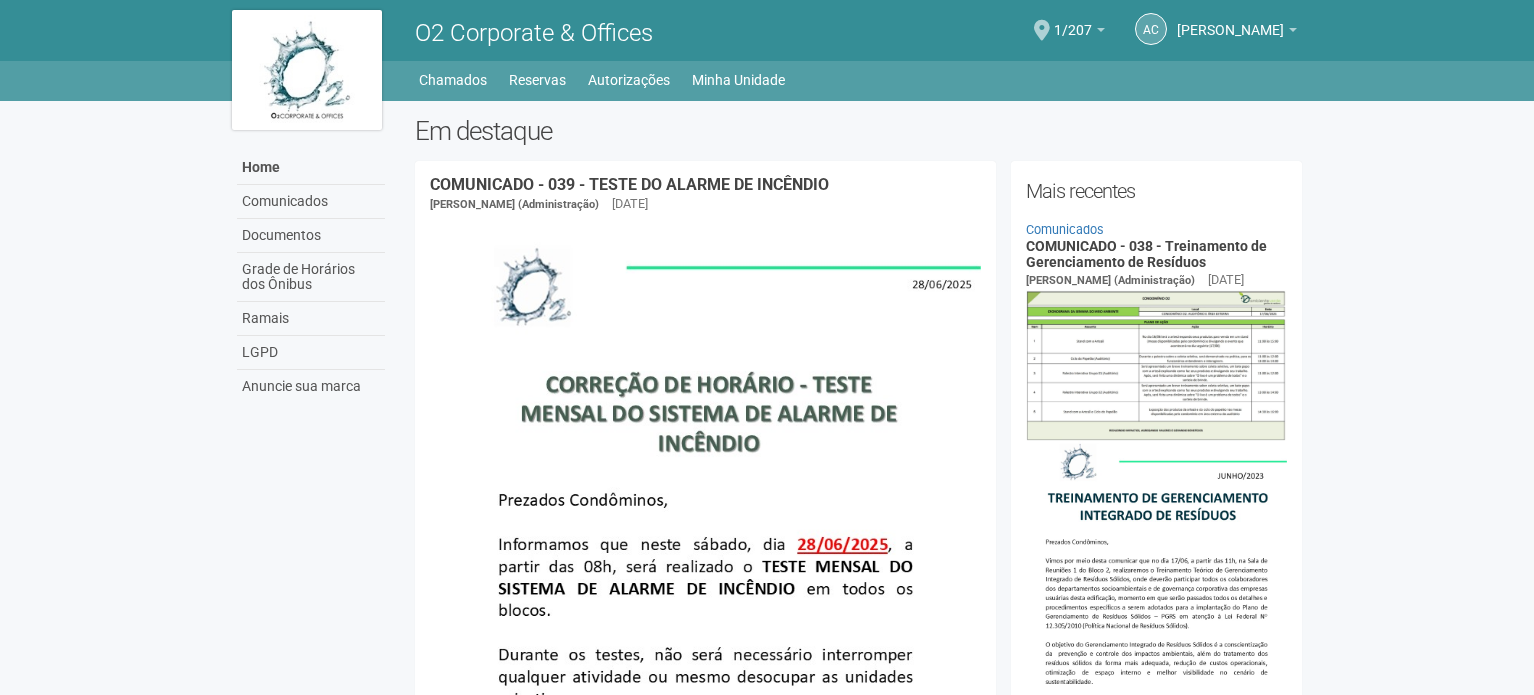 scroll, scrollTop: 0, scrollLeft: 0, axis: both 